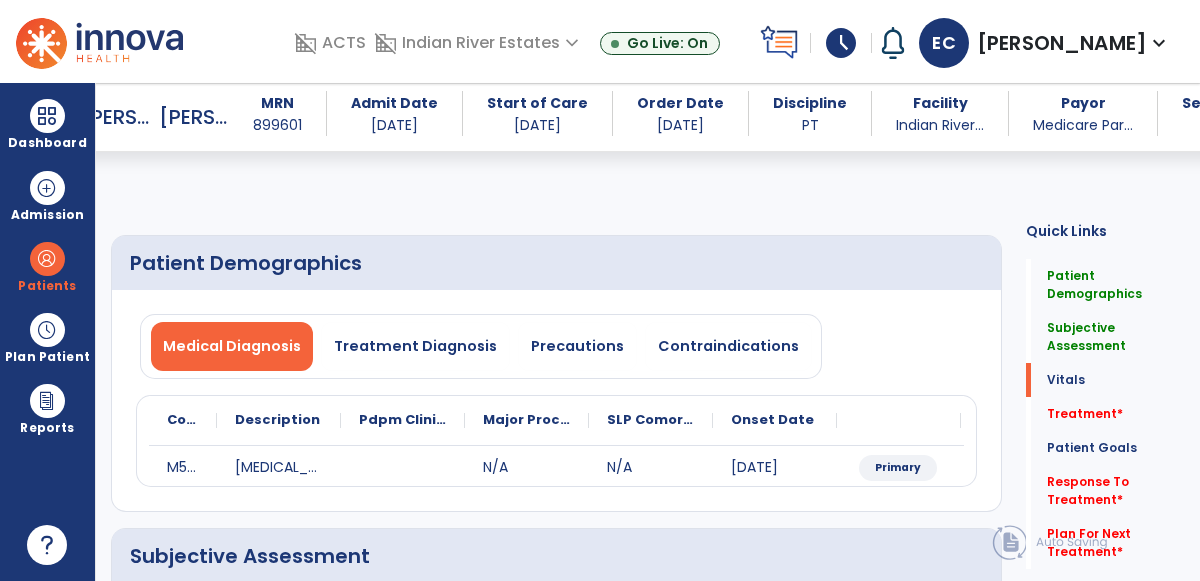 select on "*" 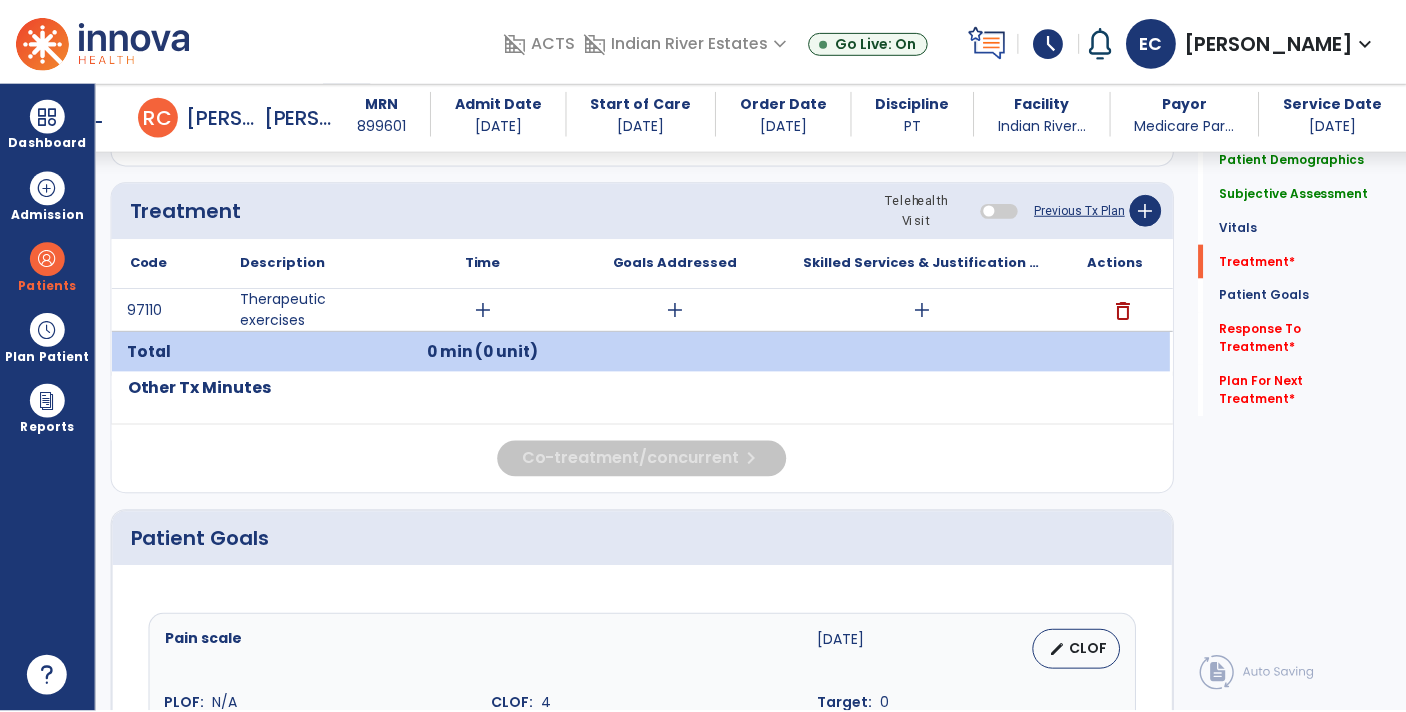 scroll, scrollTop: 1060, scrollLeft: 0, axis: vertical 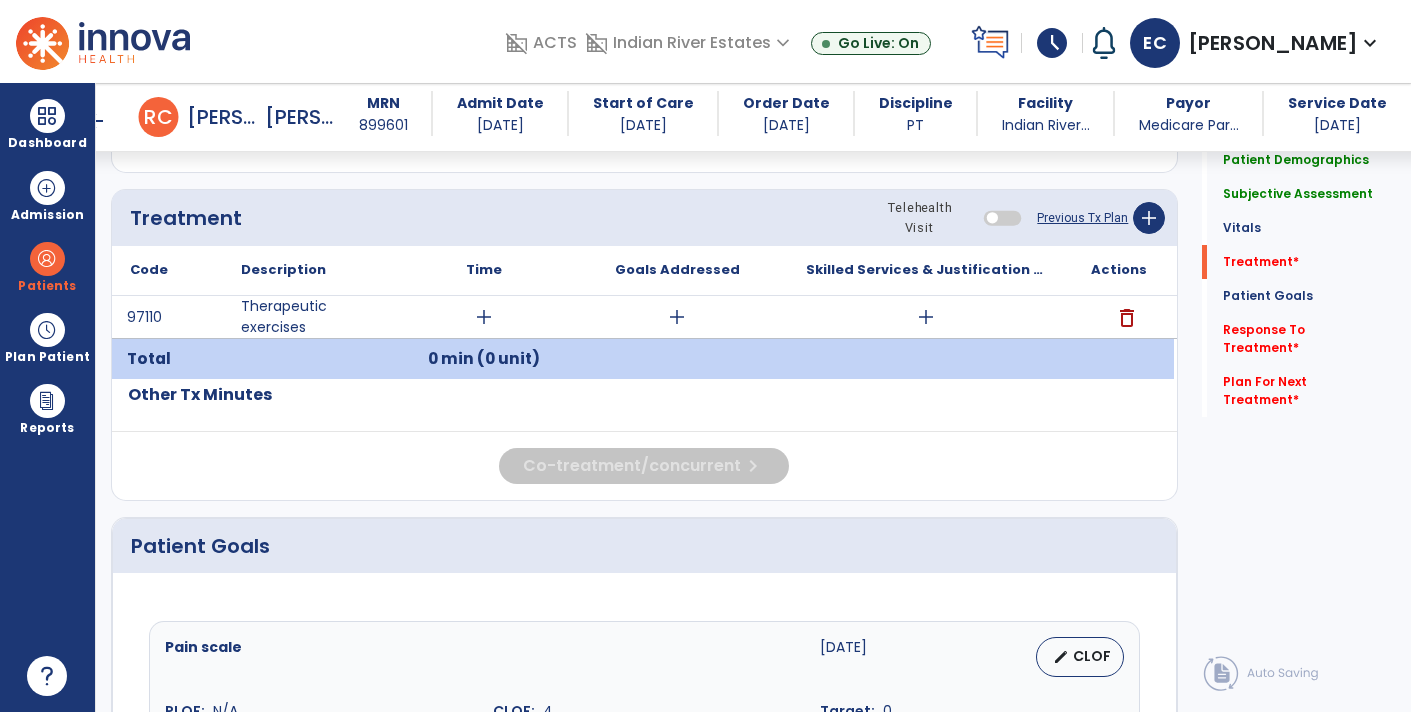 click on "add" at bounding box center (484, 317) 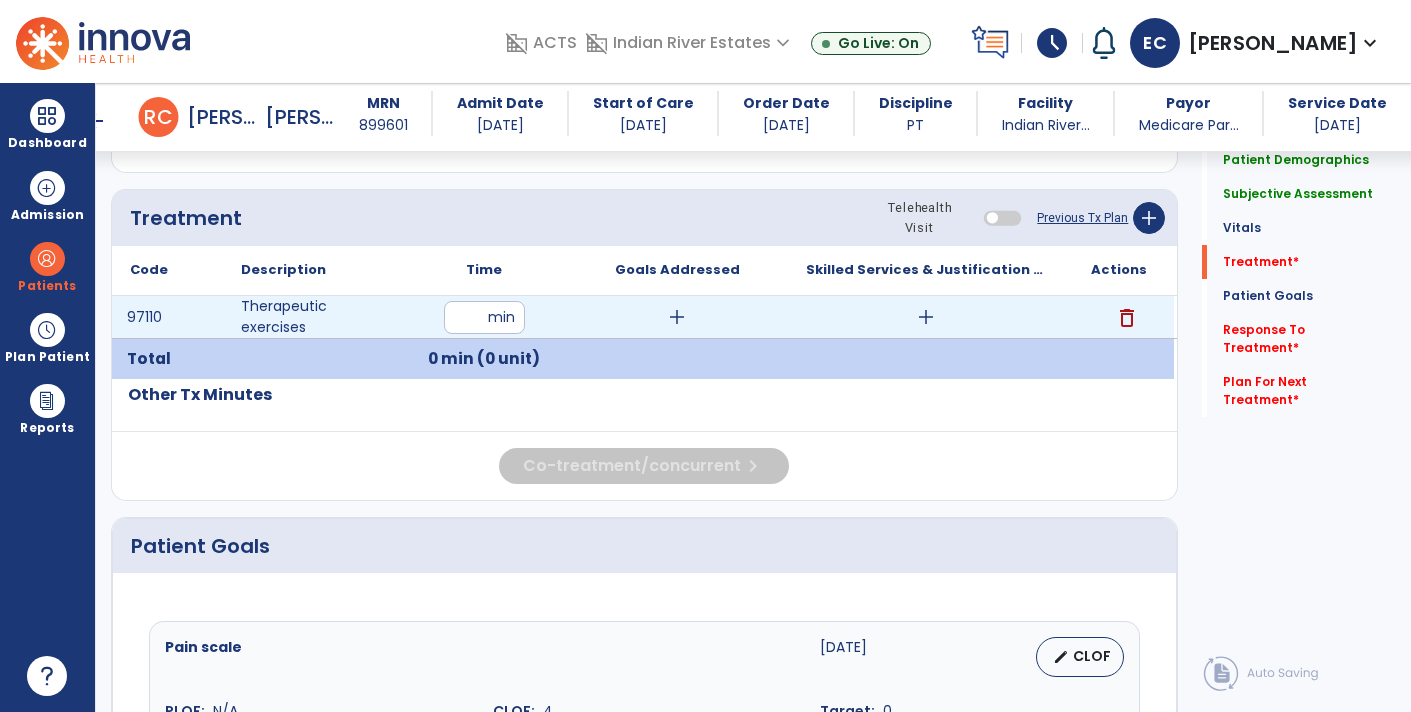 type on "**" 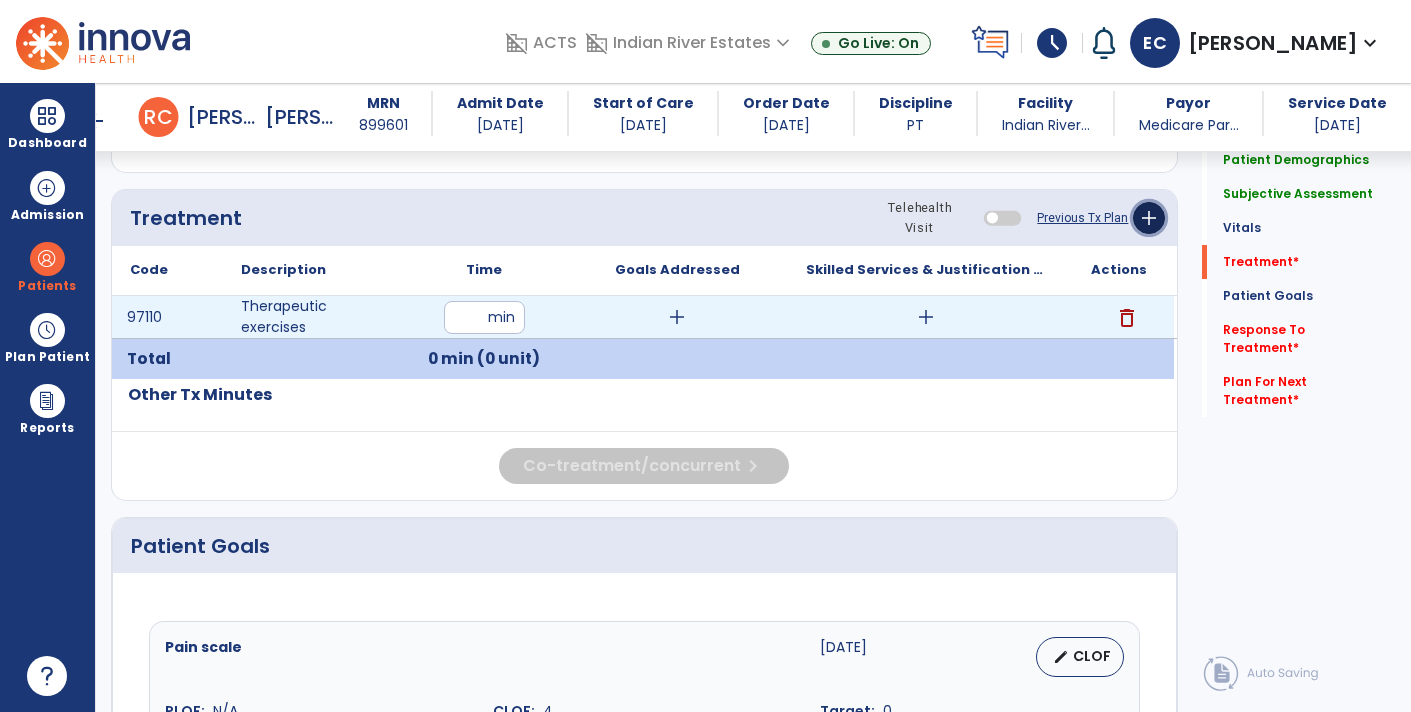 click on "add" 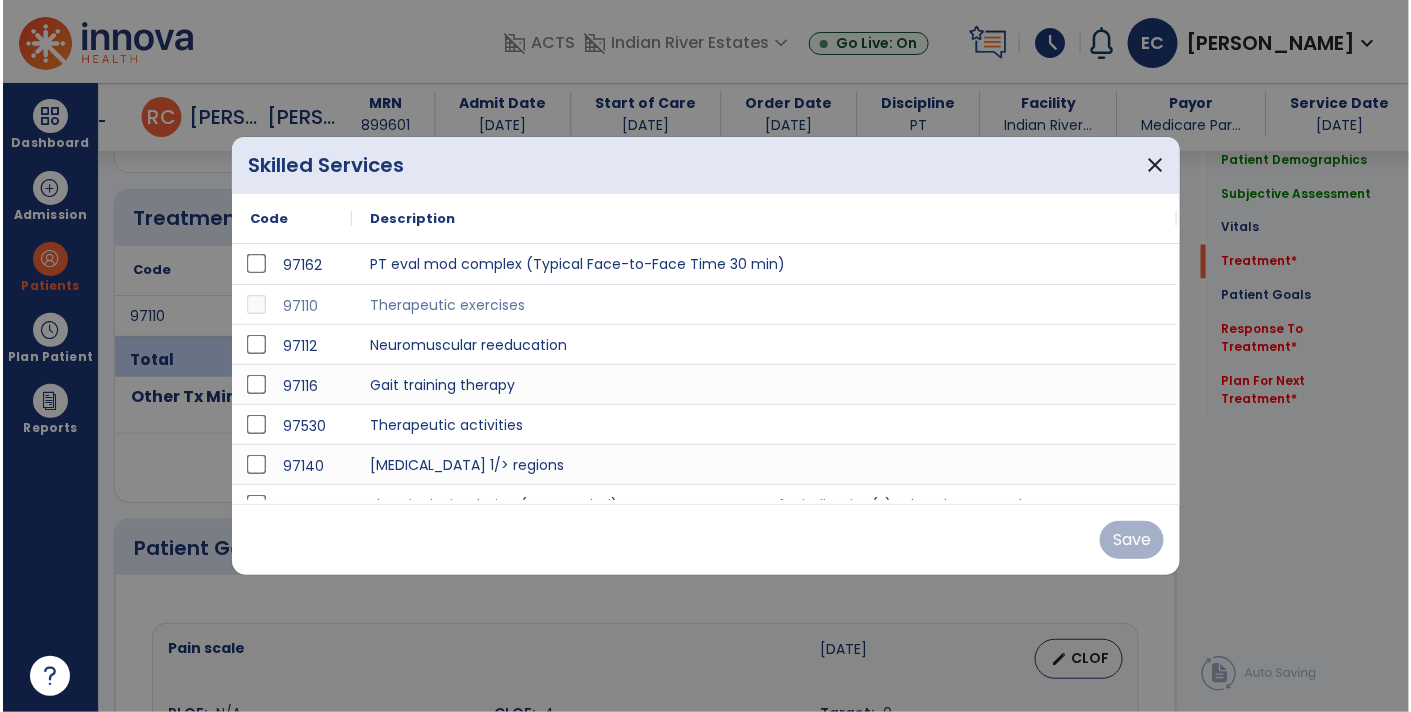 scroll, scrollTop: 1060, scrollLeft: 0, axis: vertical 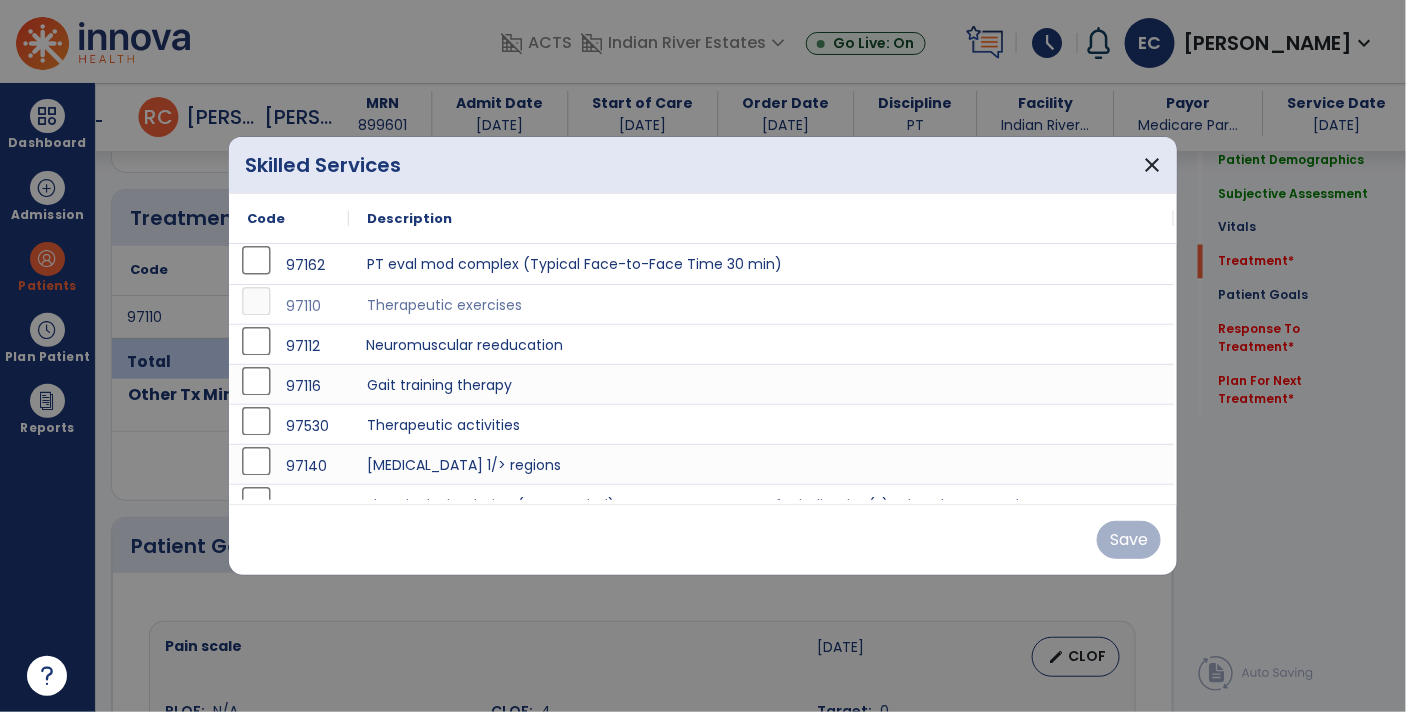 click on "Neuromuscular reeducation" at bounding box center (761, 344) 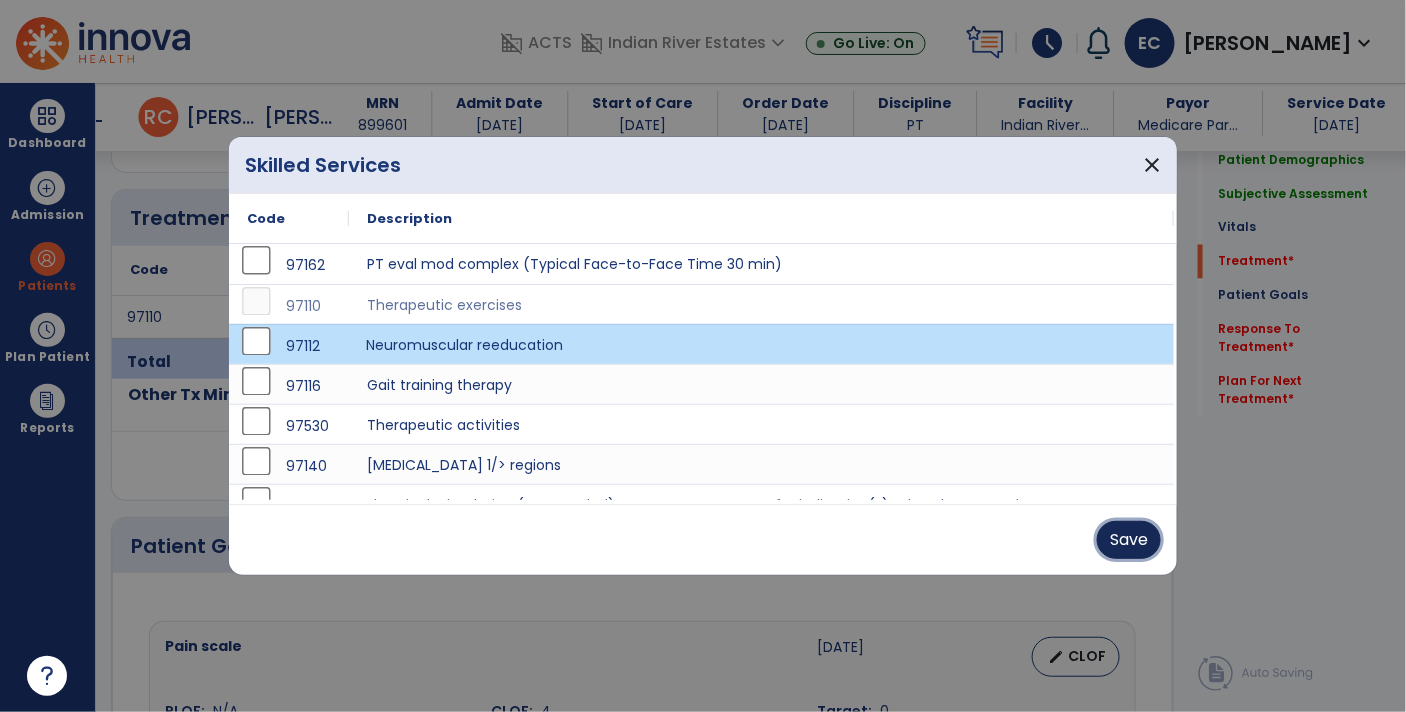 click on "Save" at bounding box center [1129, 540] 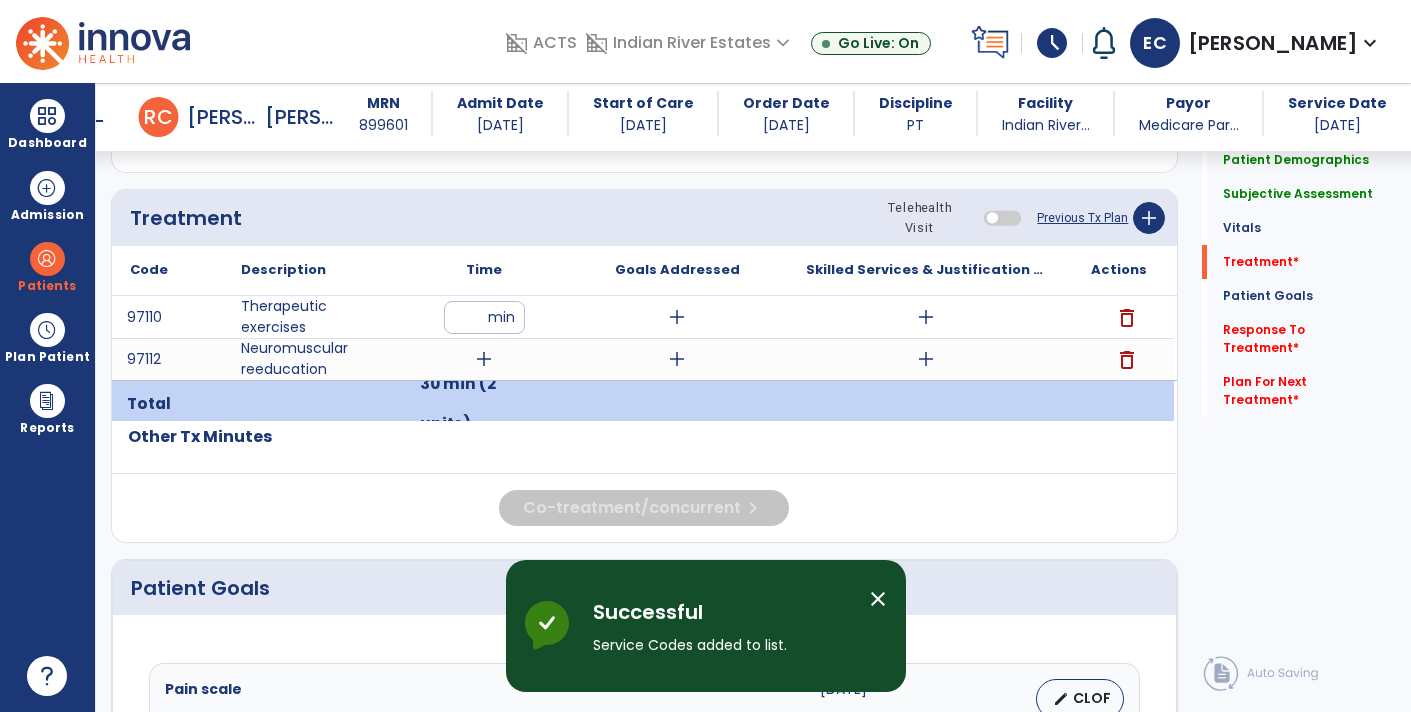 click on "add" at bounding box center (484, 359) 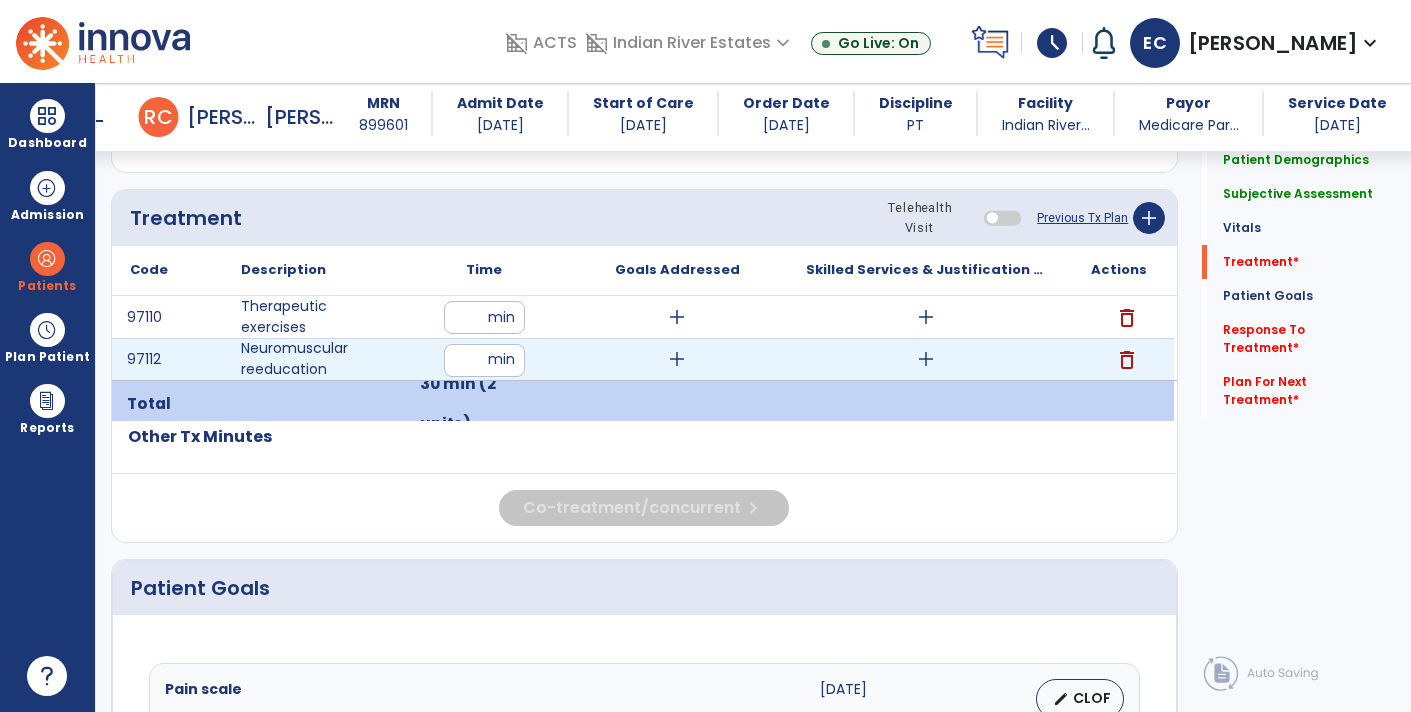 type on "**" 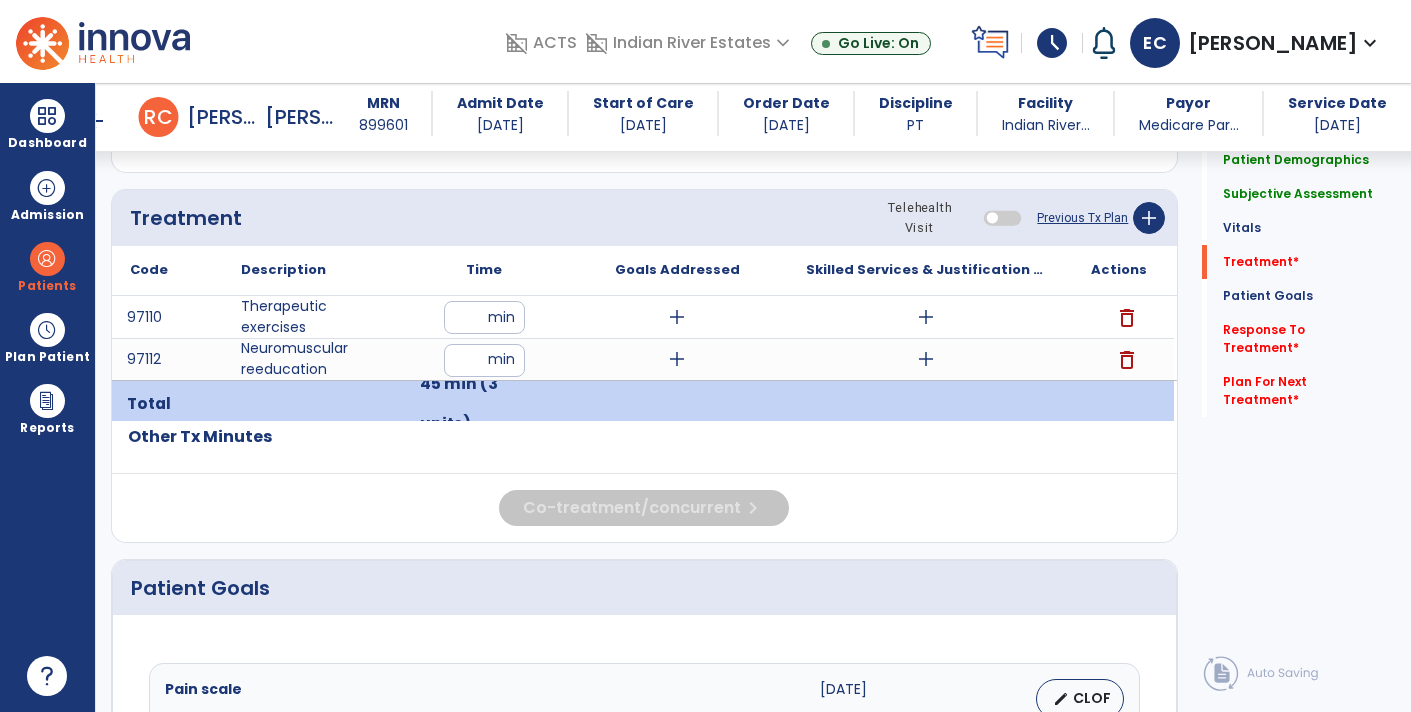 click on "arrow_back" at bounding box center [111, 117] 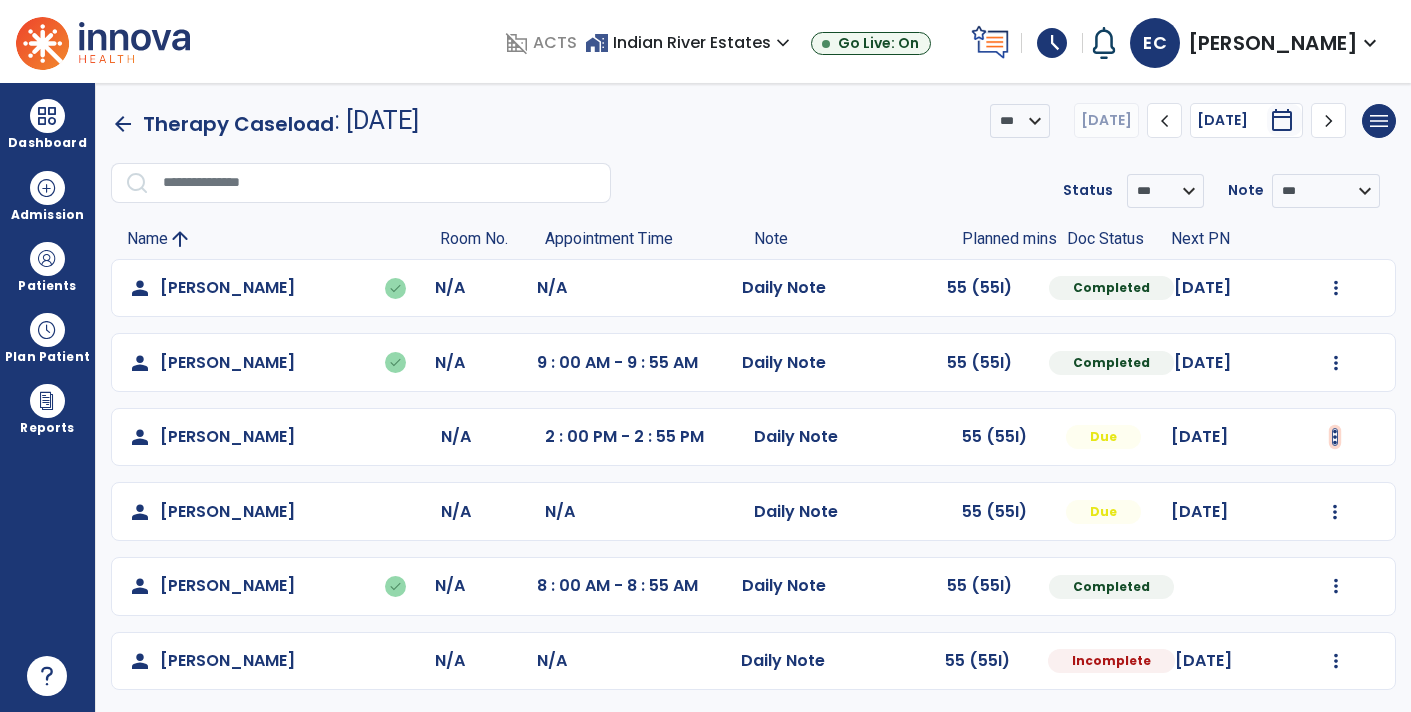 click at bounding box center (1336, 288) 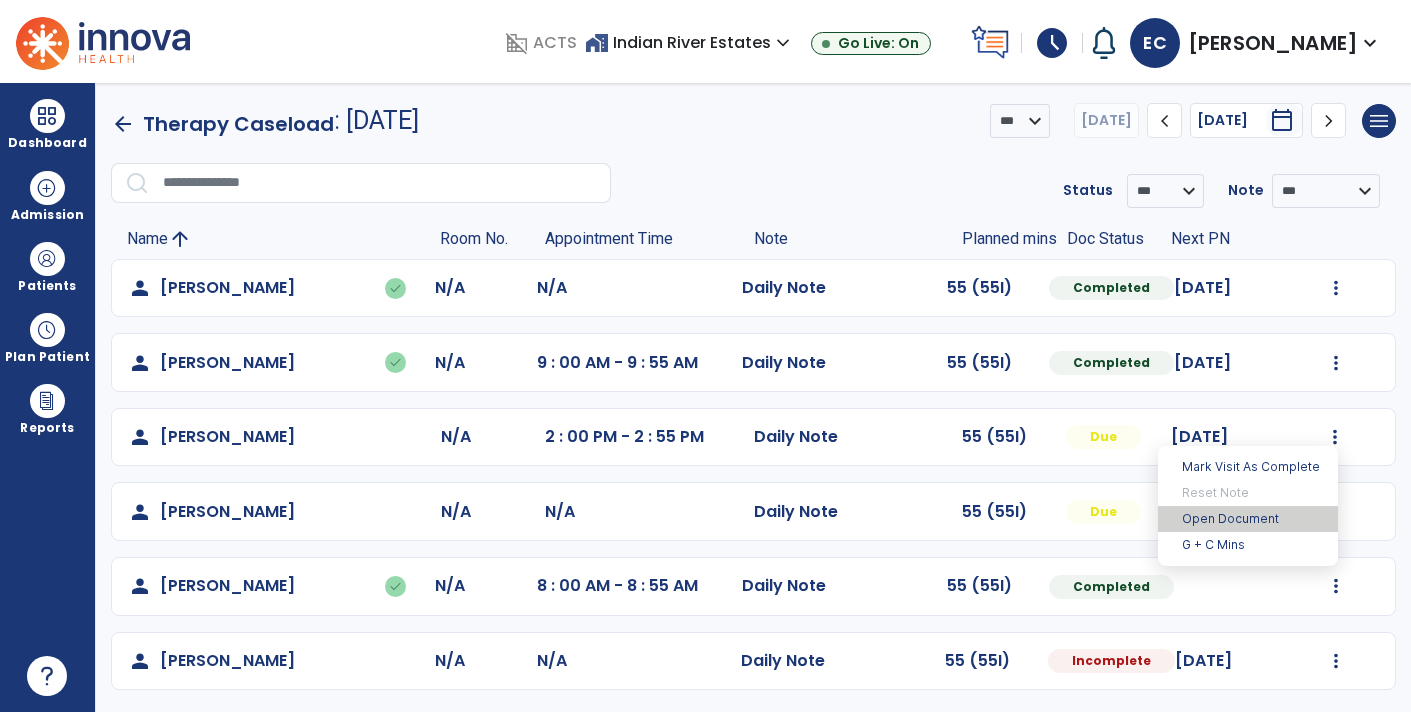 click on "Open Document" at bounding box center (1248, 519) 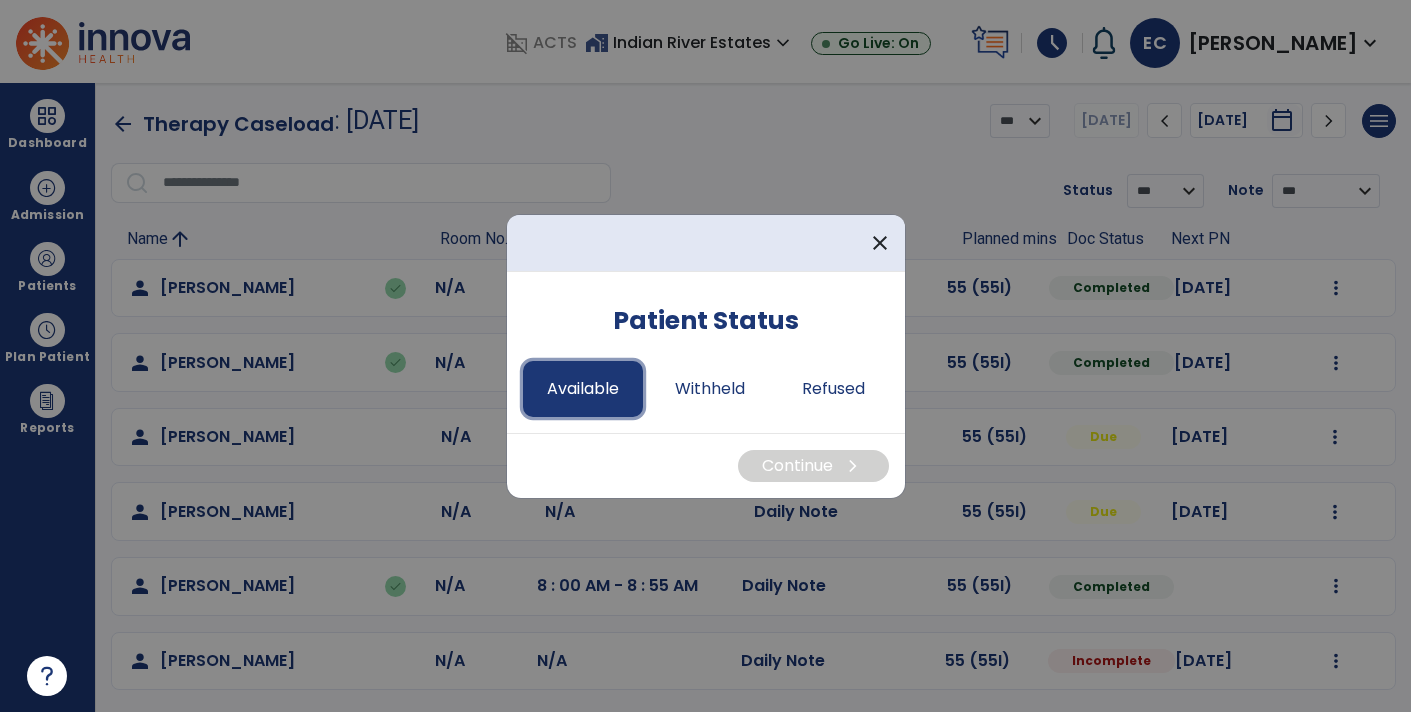 click on "Available" at bounding box center (583, 389) 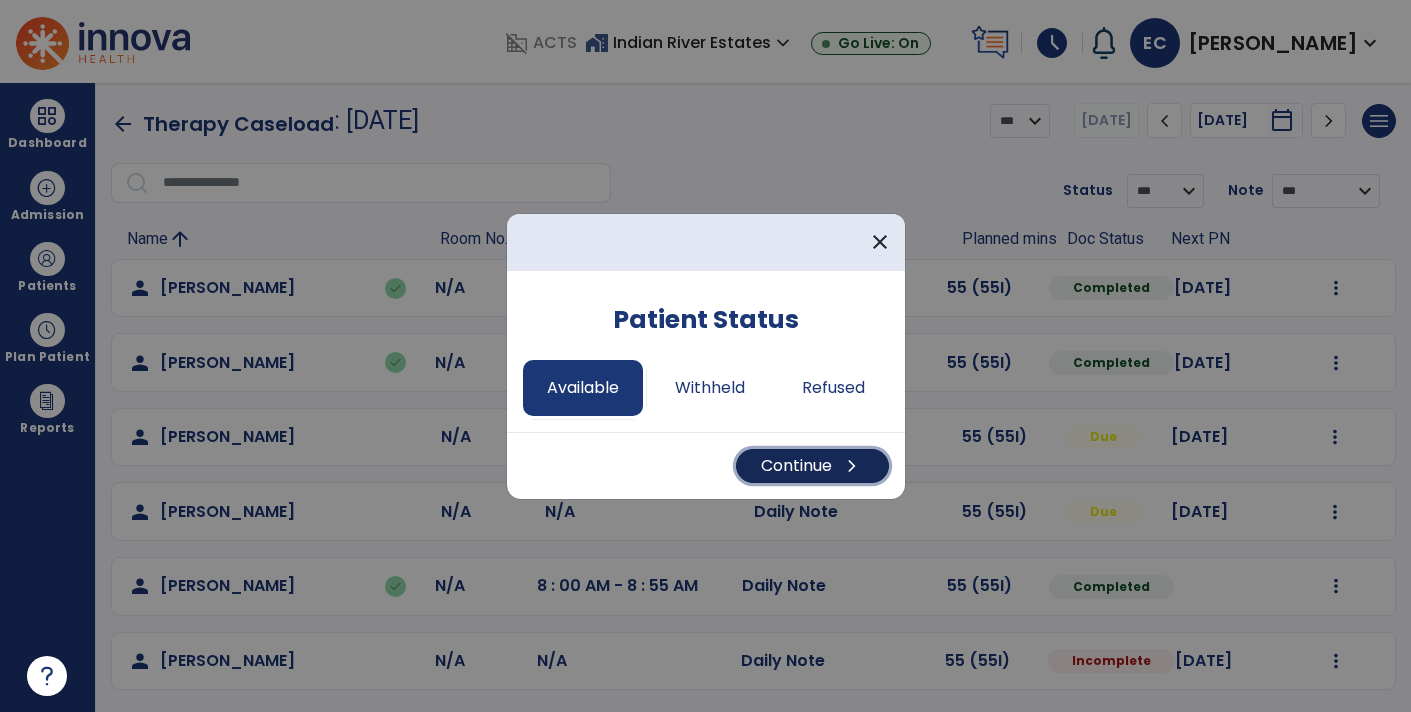 click on "Continue   chevron_right" at bounding box center [812, 466] 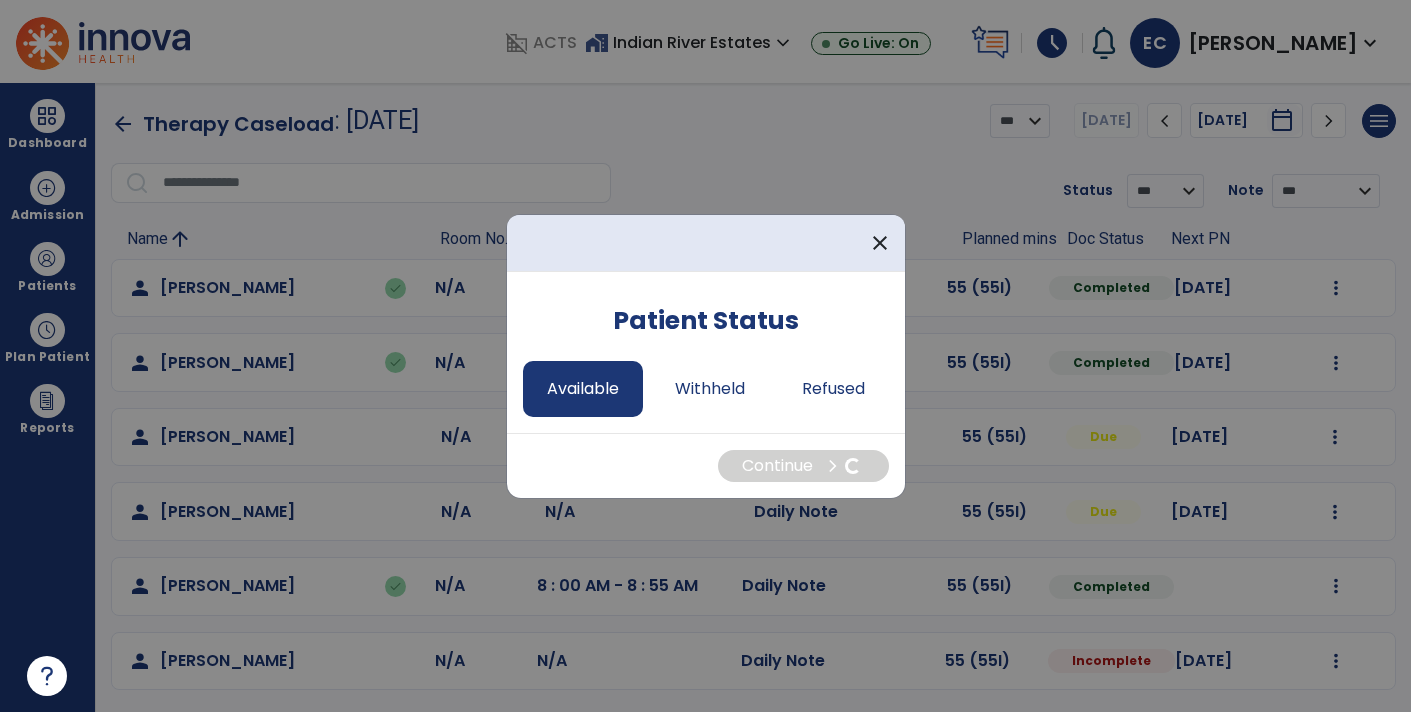 select on "*" 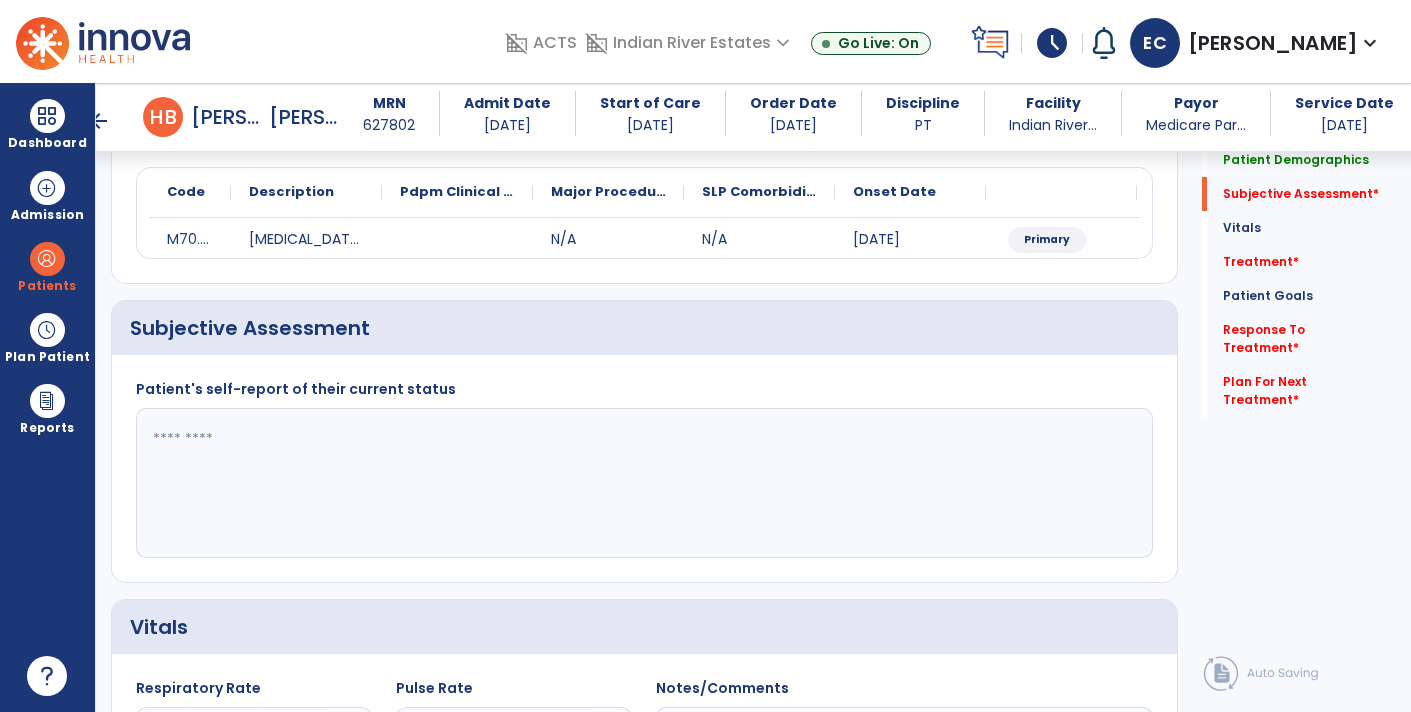 scroll, scrollTop: 229, scrollLeft: 0, axis: vertical 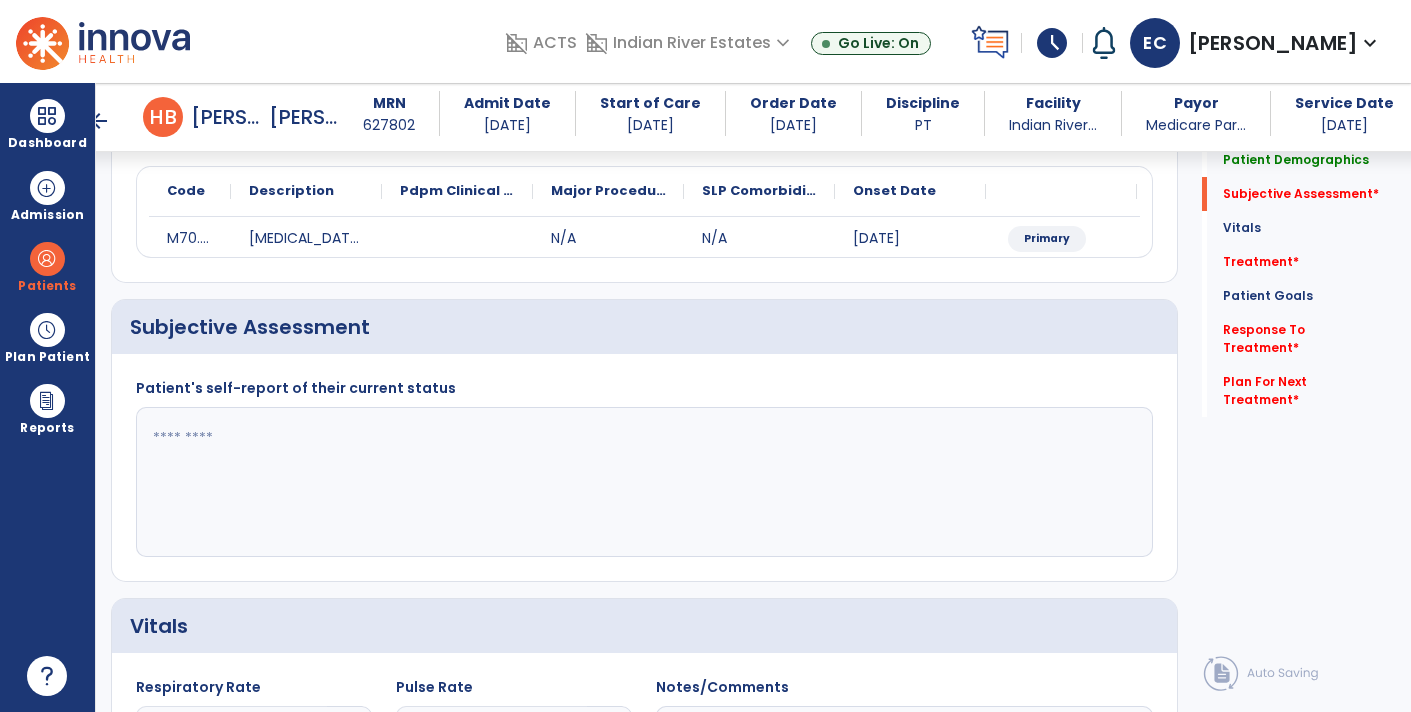 click 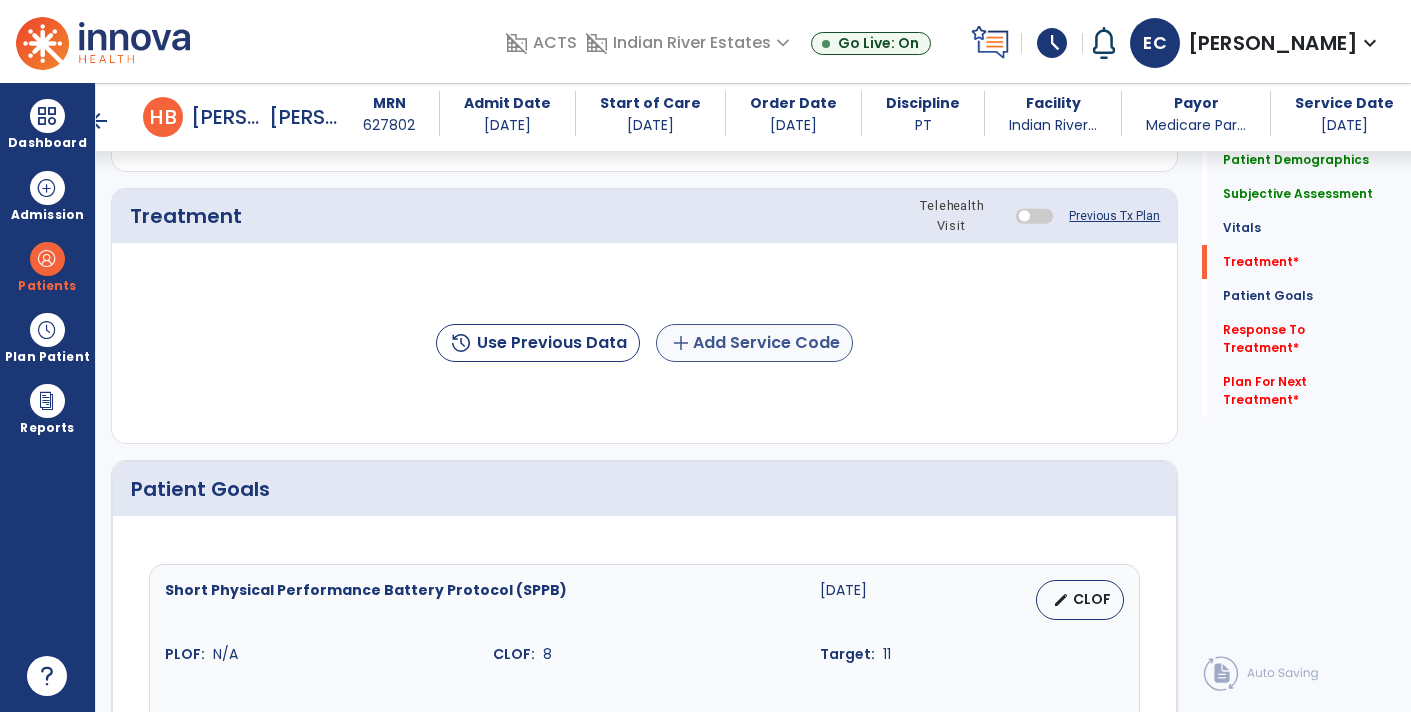 type on "**********" 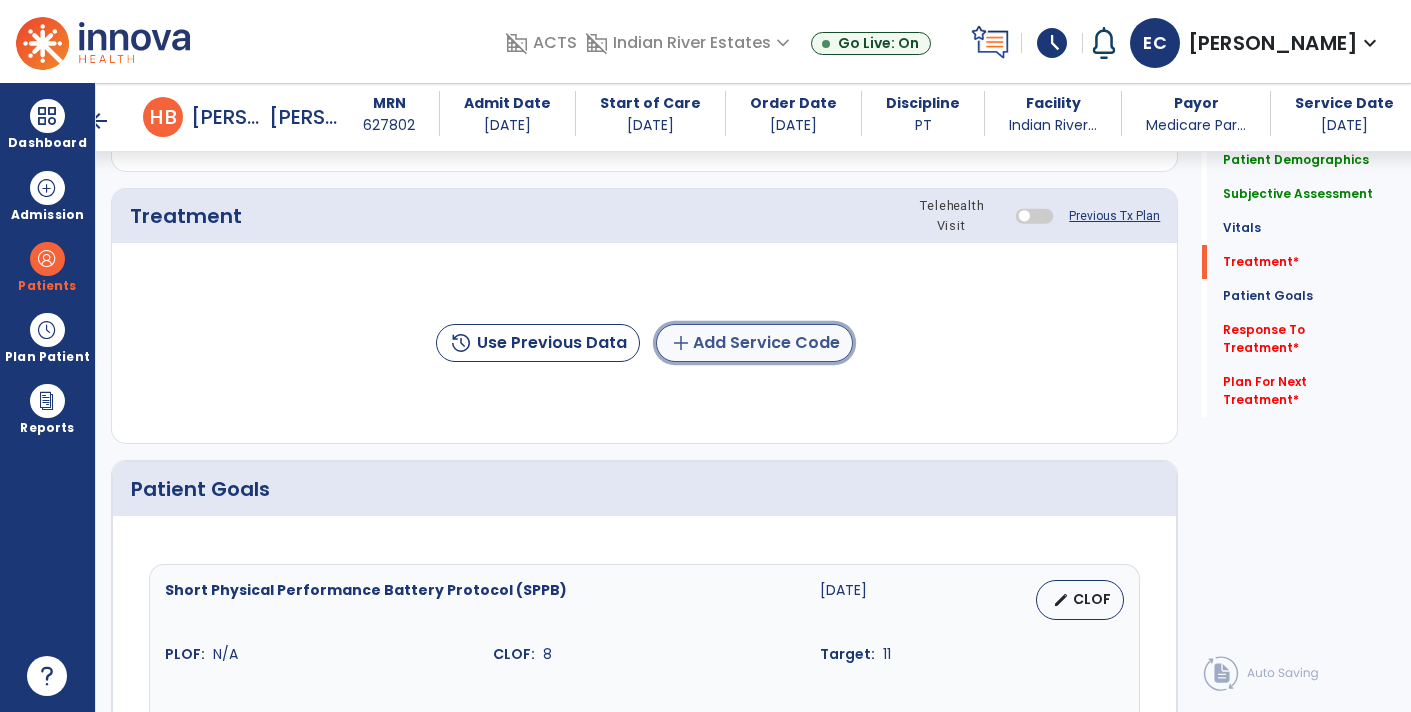 click on "add  Add Service Code" 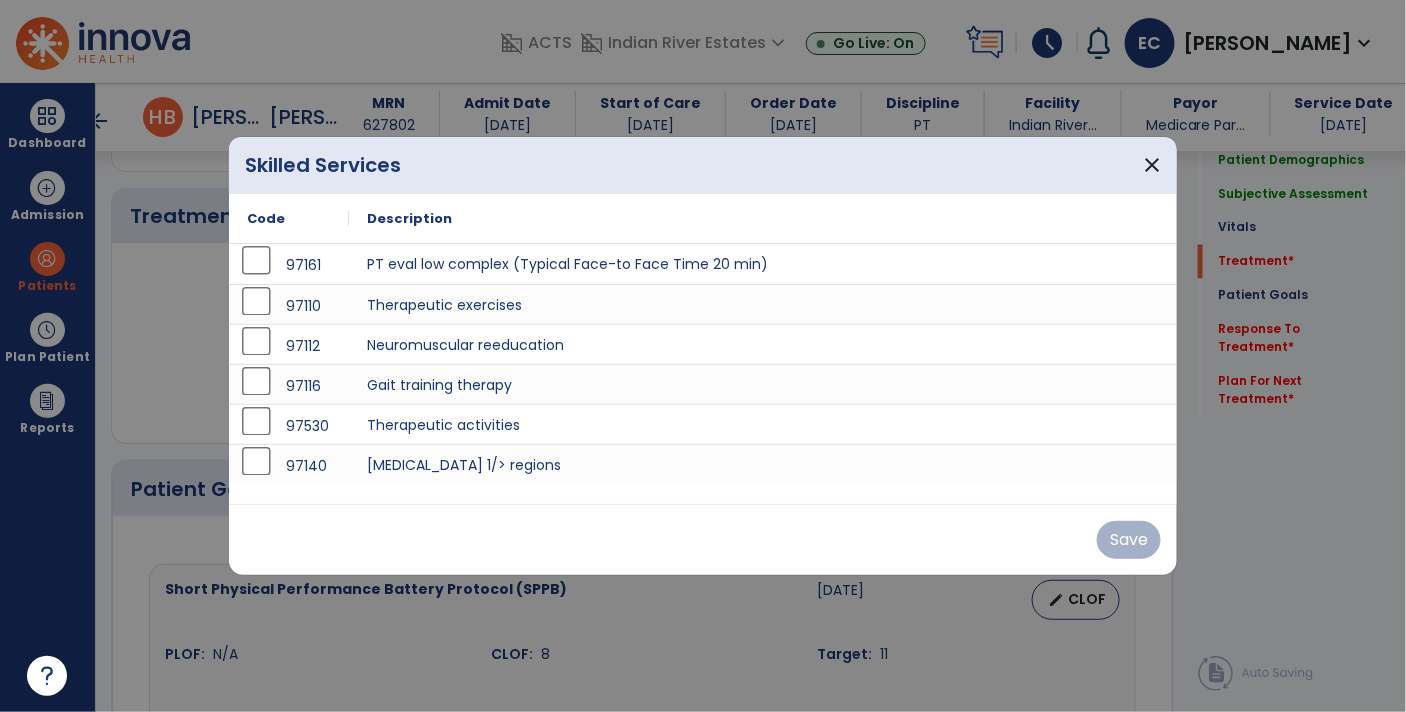 scroll, scrollTop: 1061, scrollLeft: 0, axis: vertical 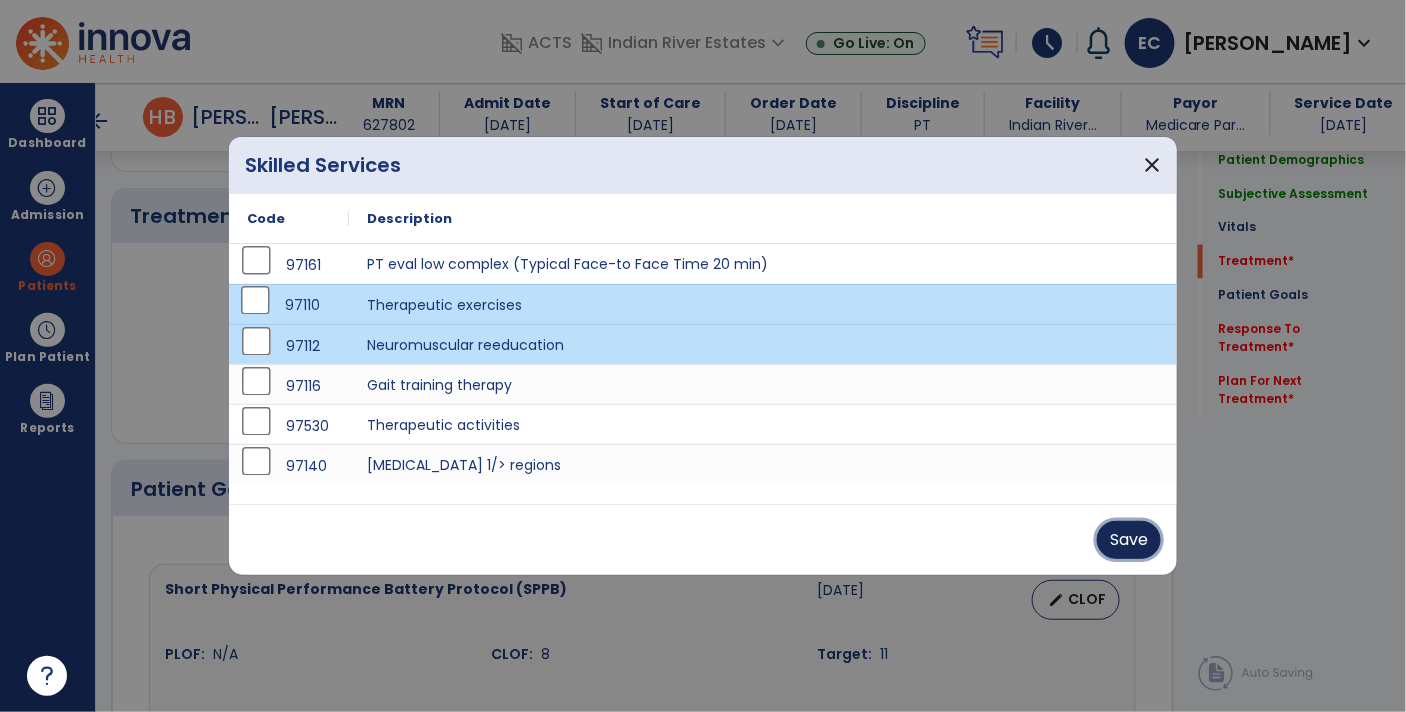 click on "Save" at bounding box center [1129, 540] 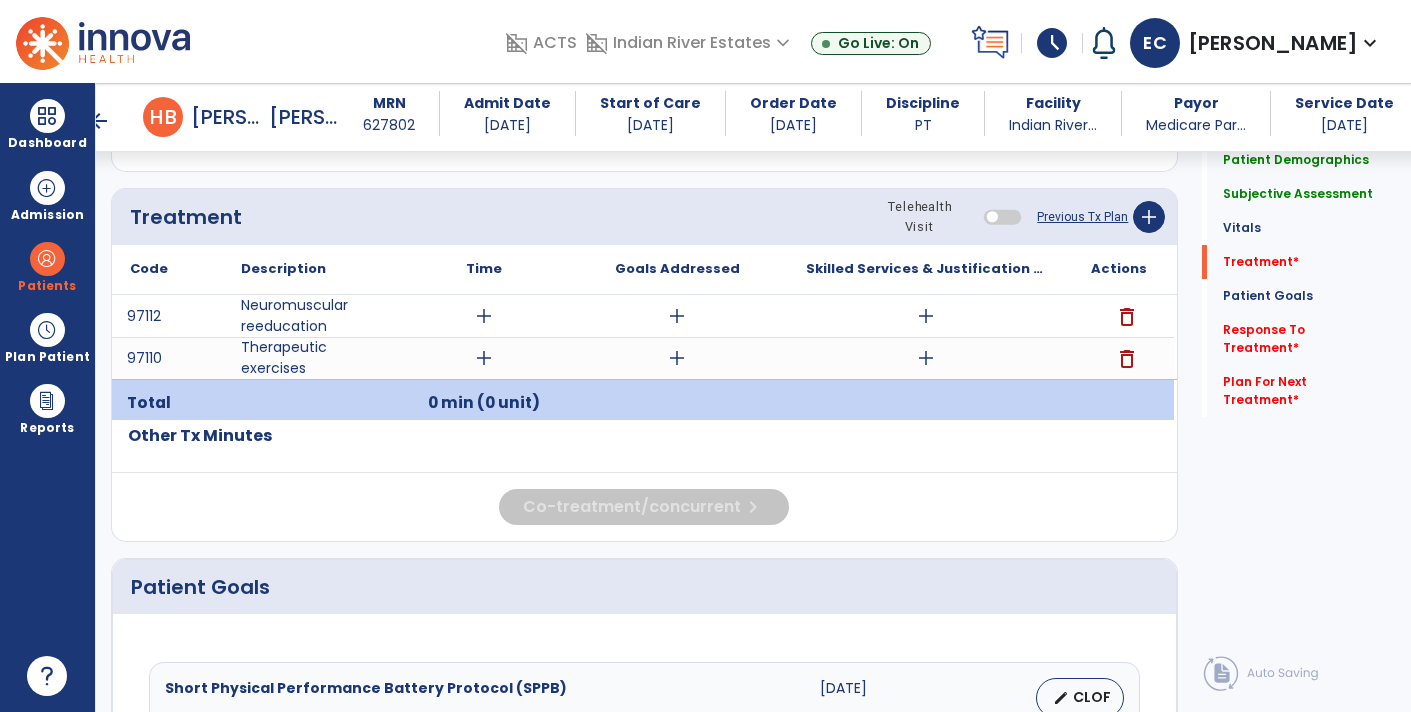 click on "add" at bounding box center (926, 358) 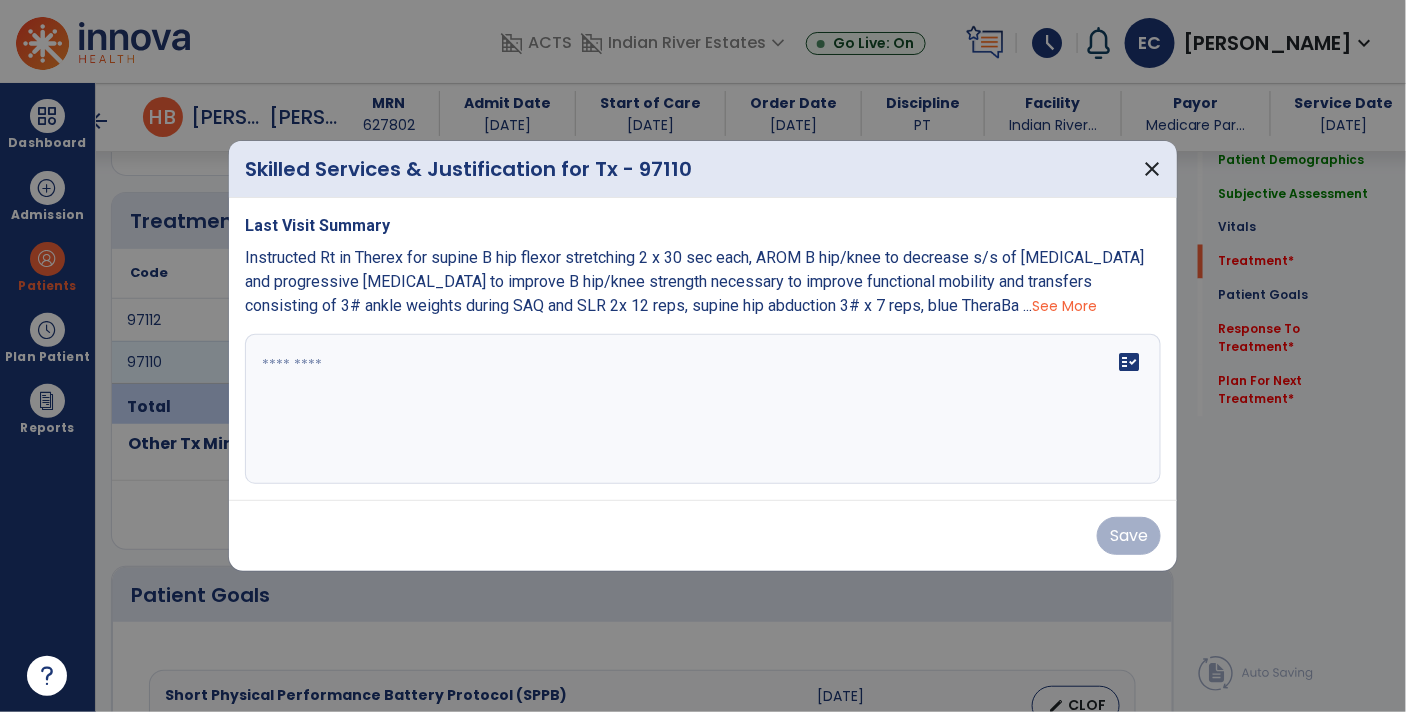 scroll, scrollTop: 1061, scrollLeft: 0, axis: vertical 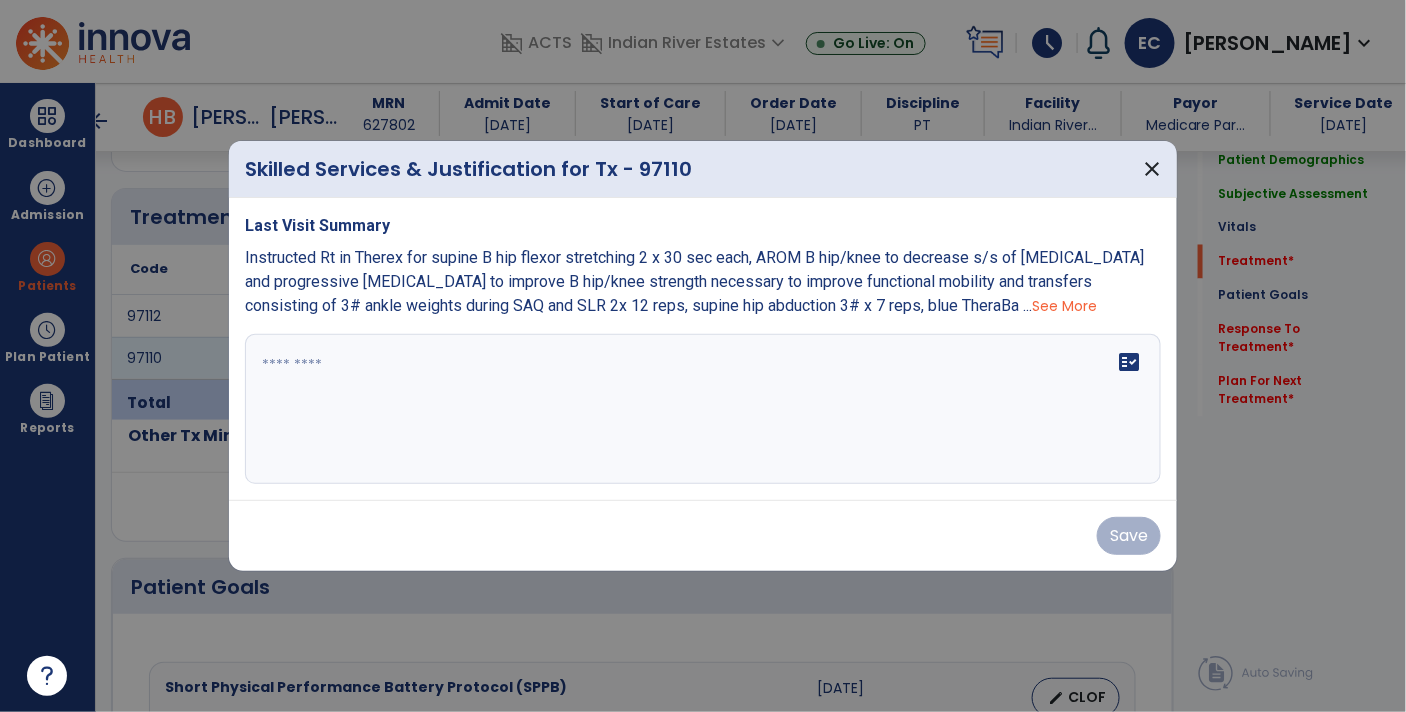 click at bounding box center (703, 409) 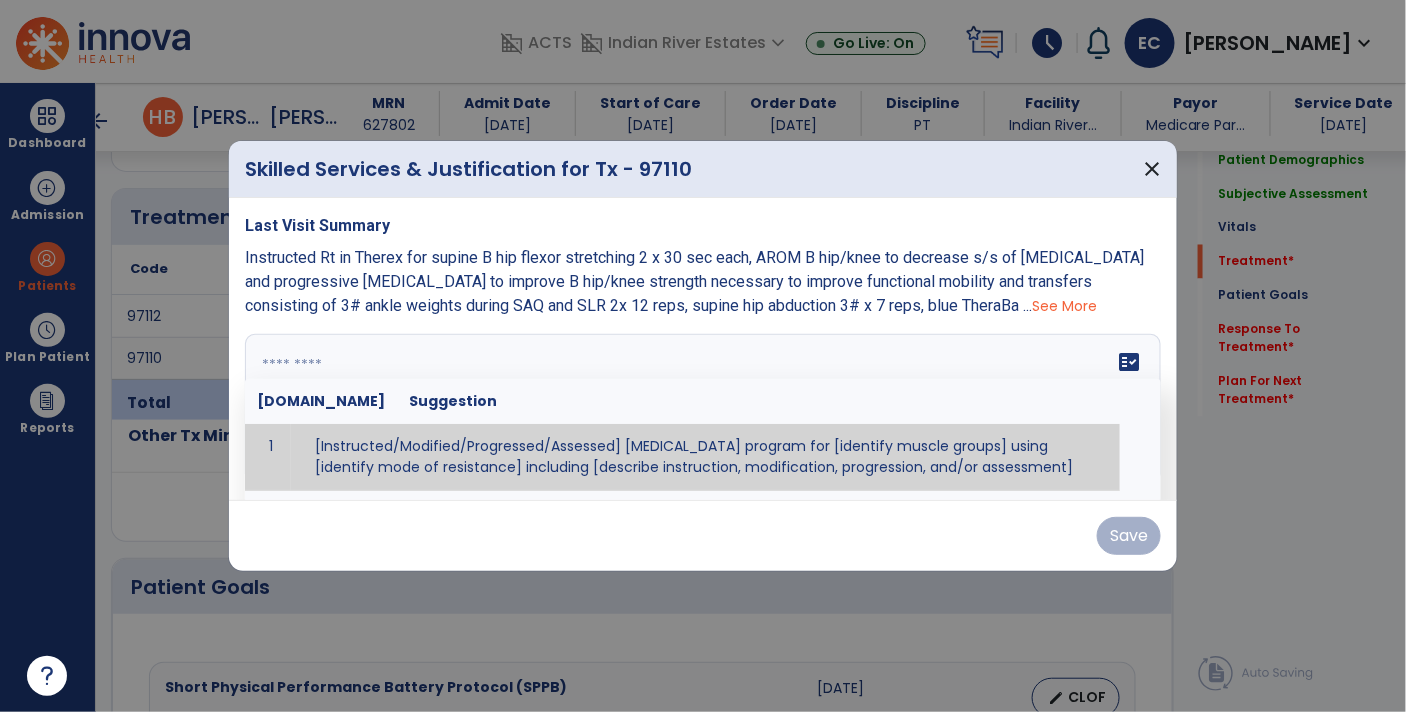 type on "*" 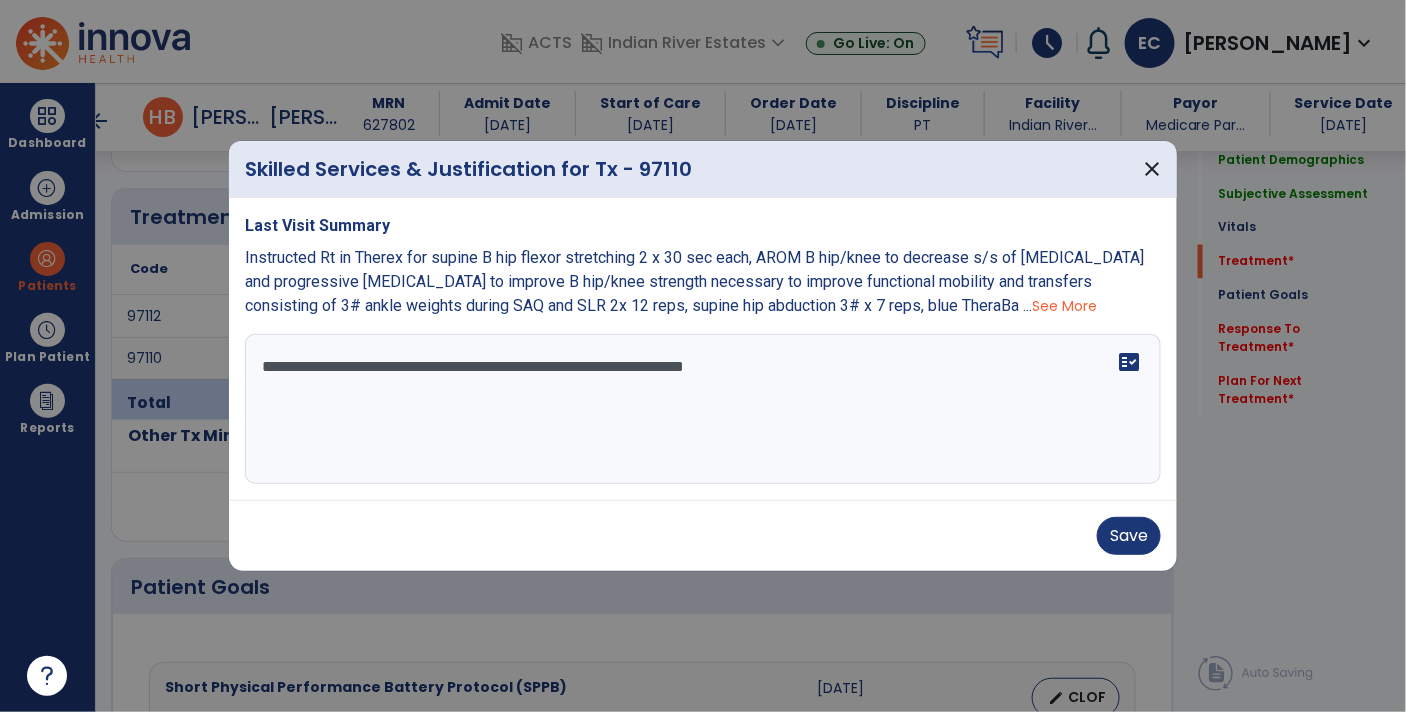 click on "**********" at bounding box center [703, 409] 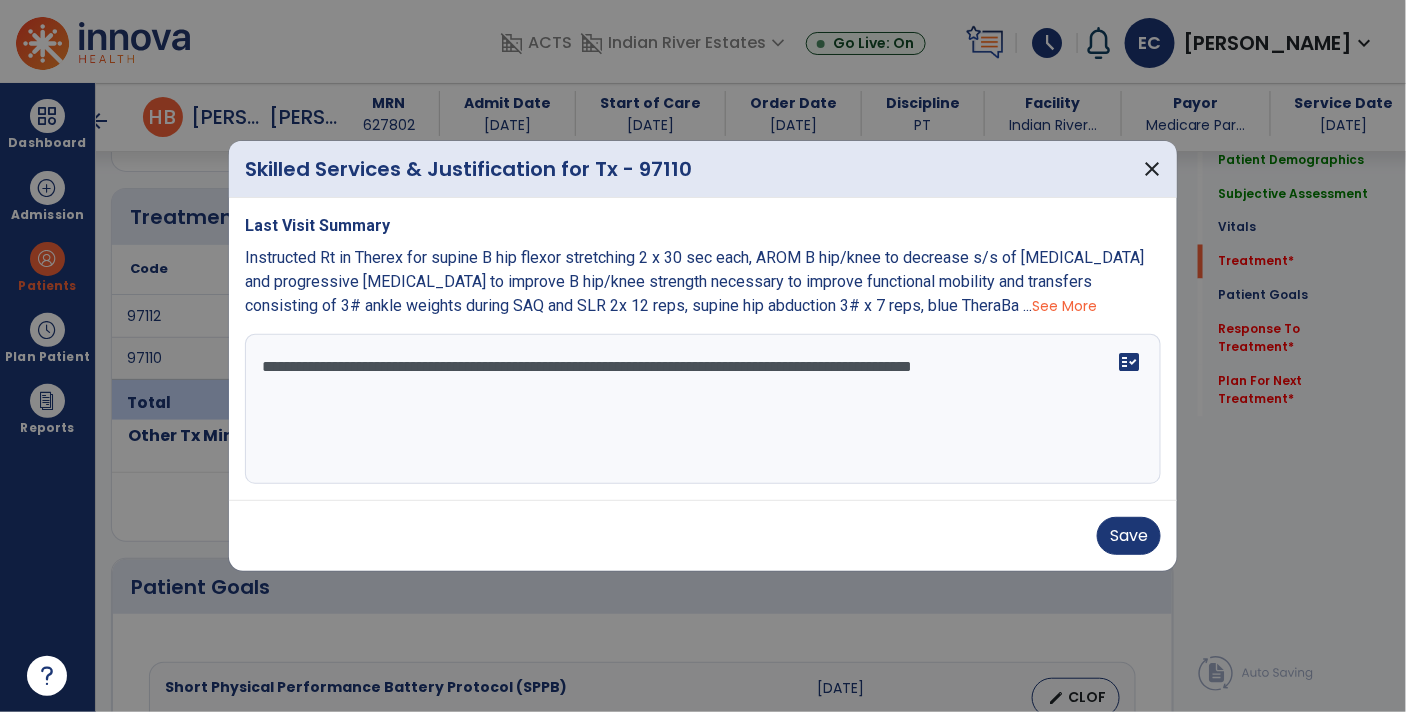 click on "**********" at bounding box center [703, 409] 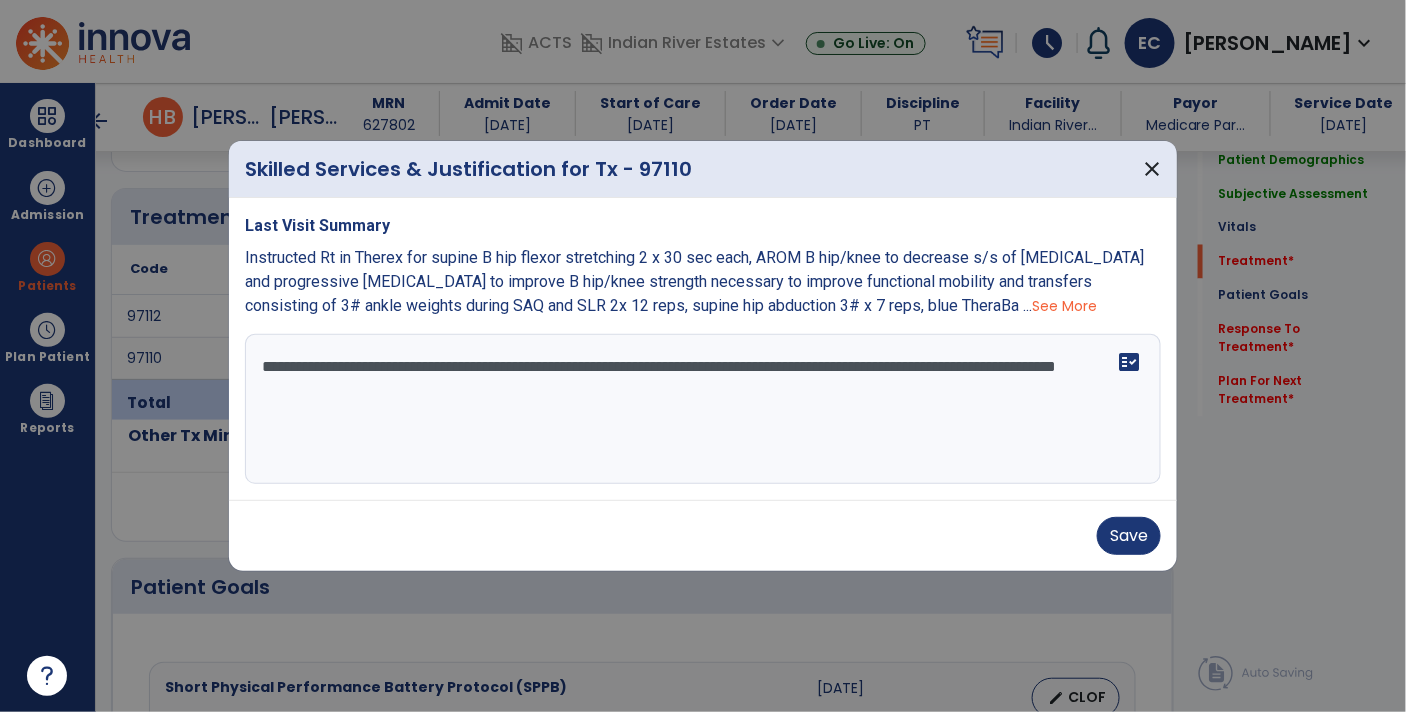 click on "**********" at bounding box center [703, 409] 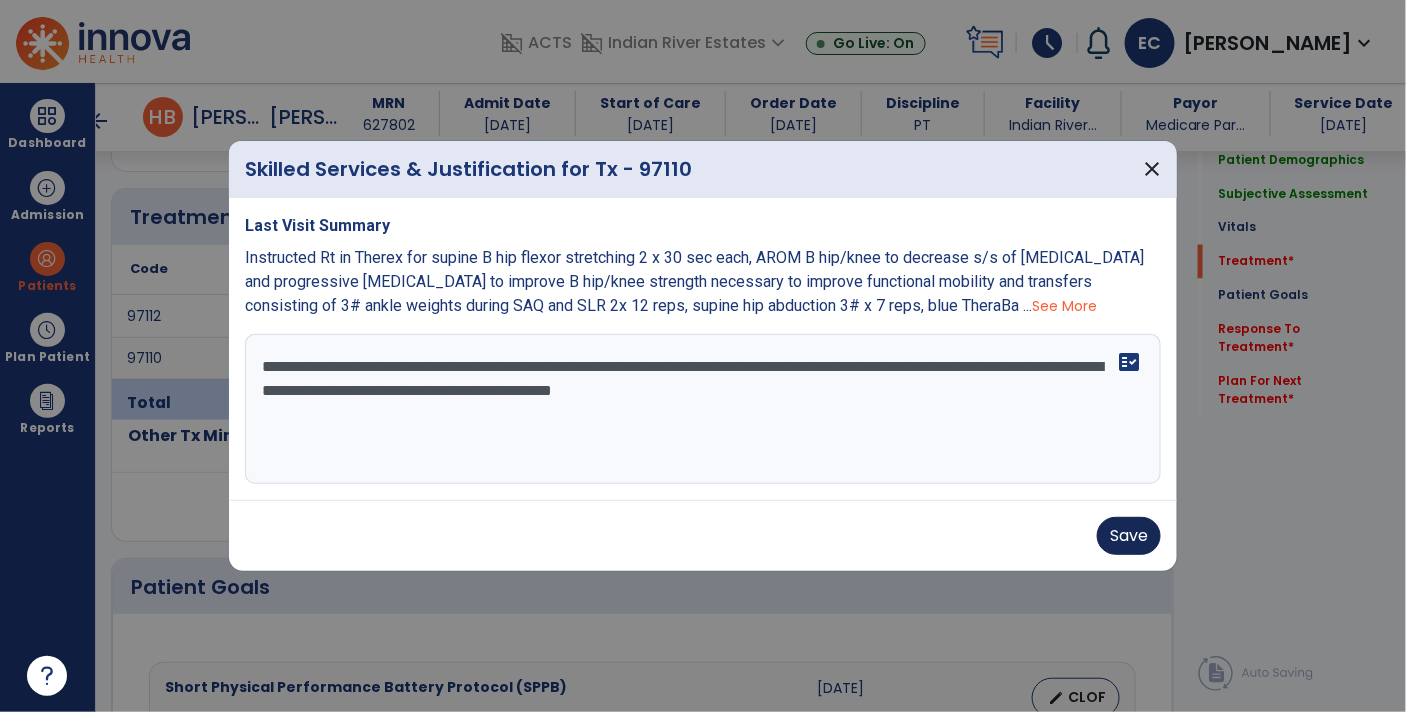 type on "**********" 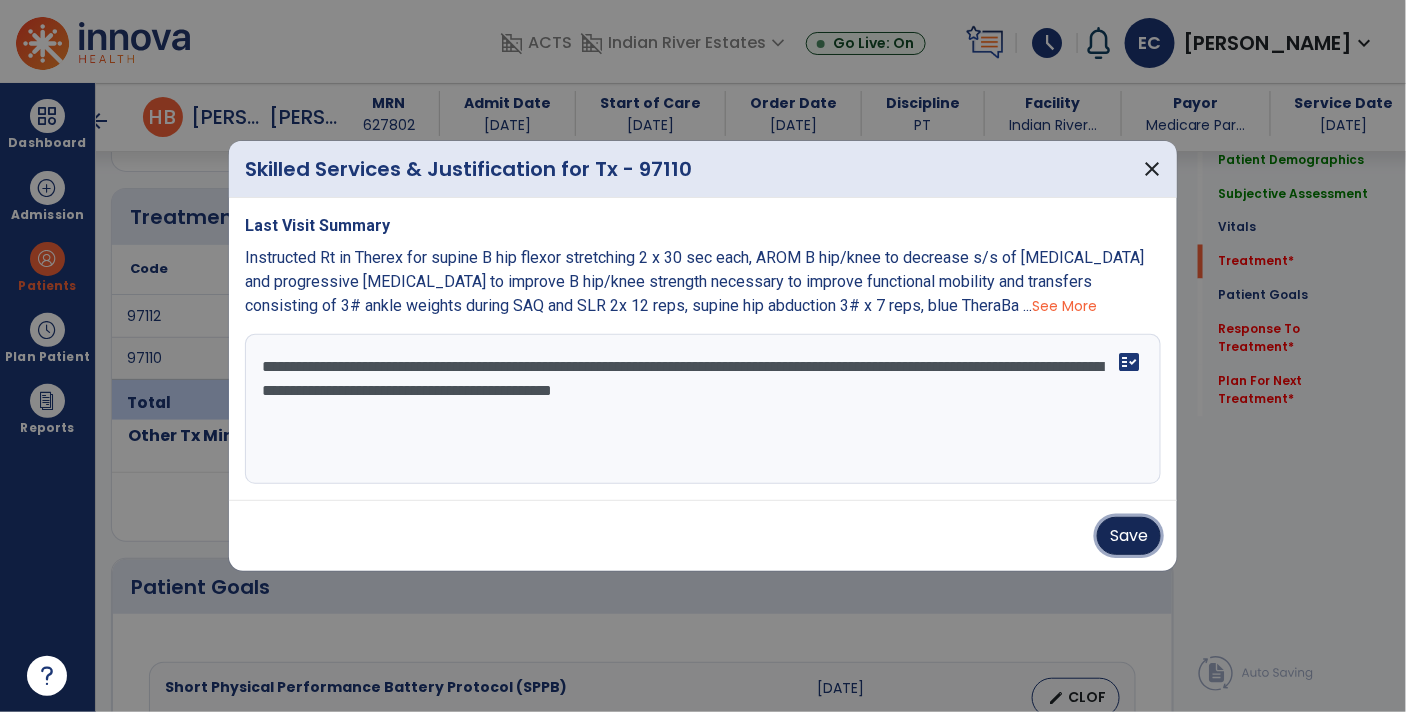 click on "Save" at bounding box center (1129, 536) 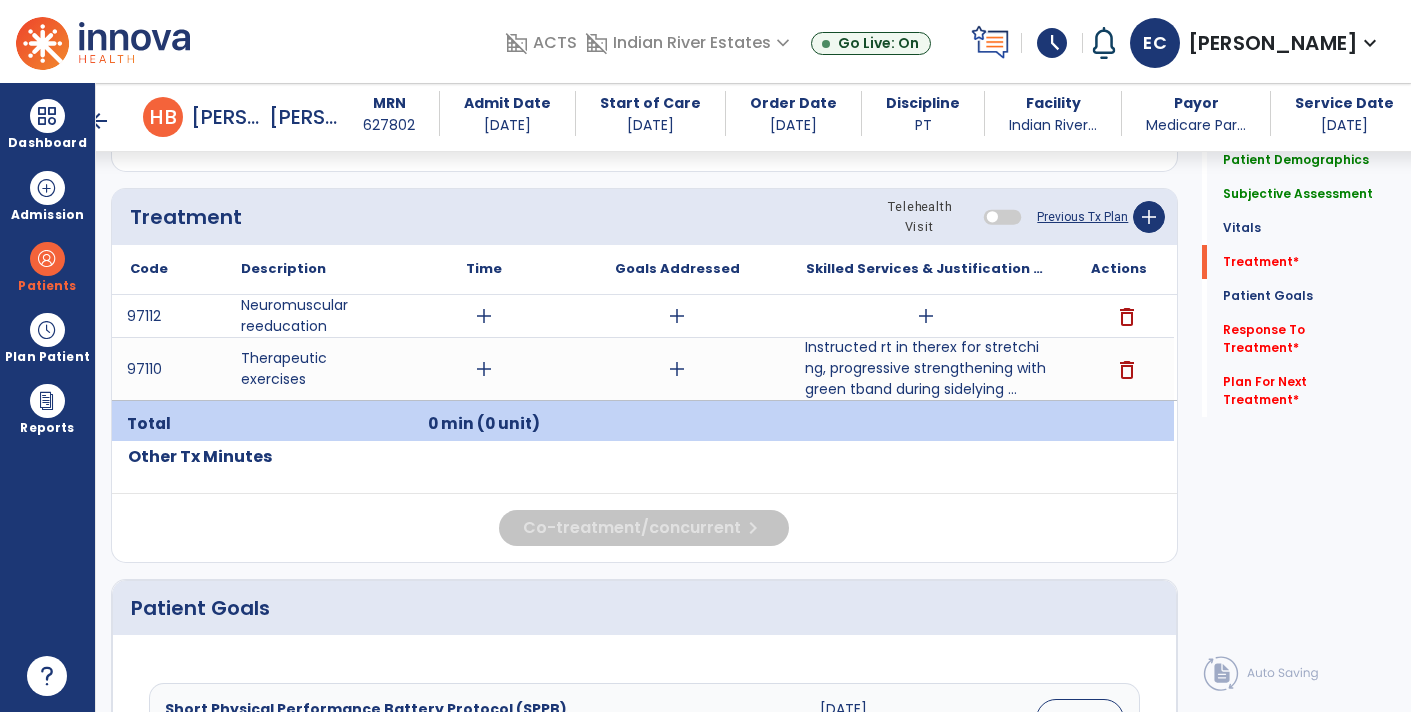 click on "add" at bounding box center (926, 316) 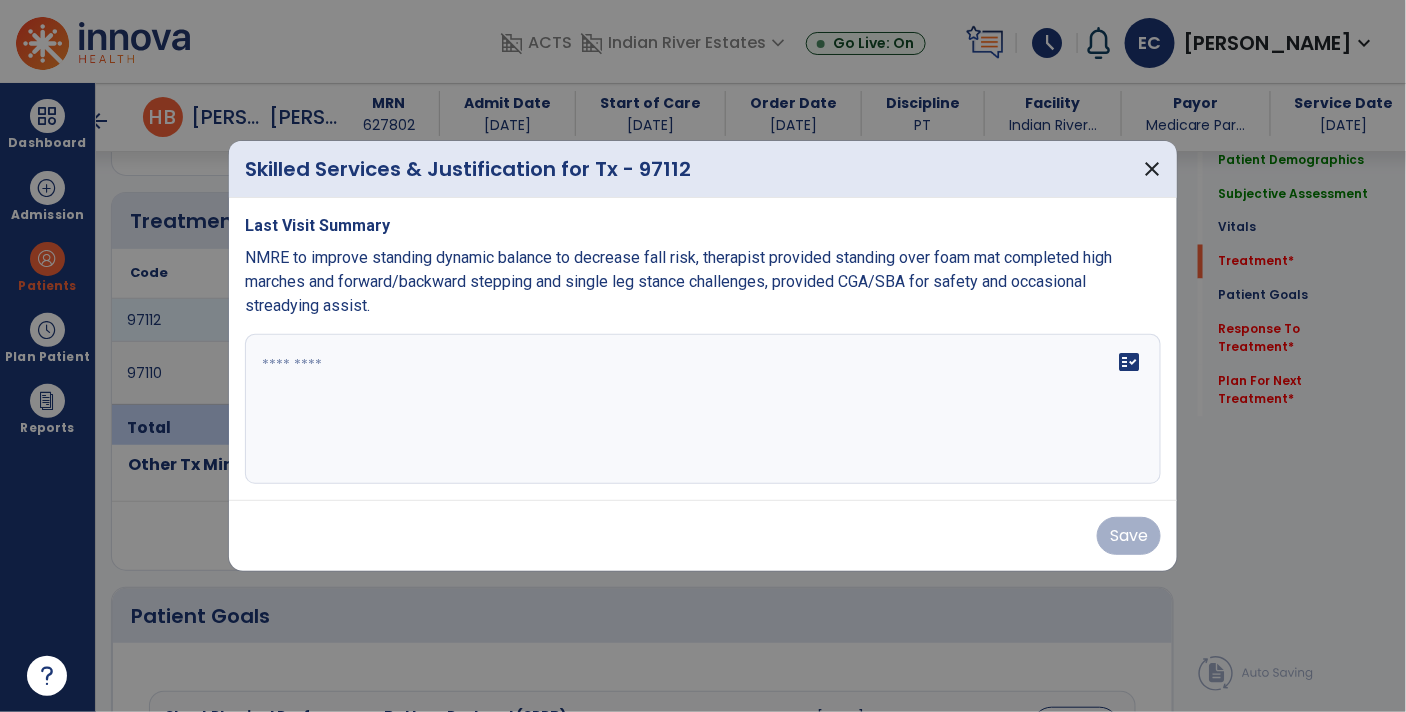 scroll, scrollTop: 1061, scrollLeft: 0, axis: vertical 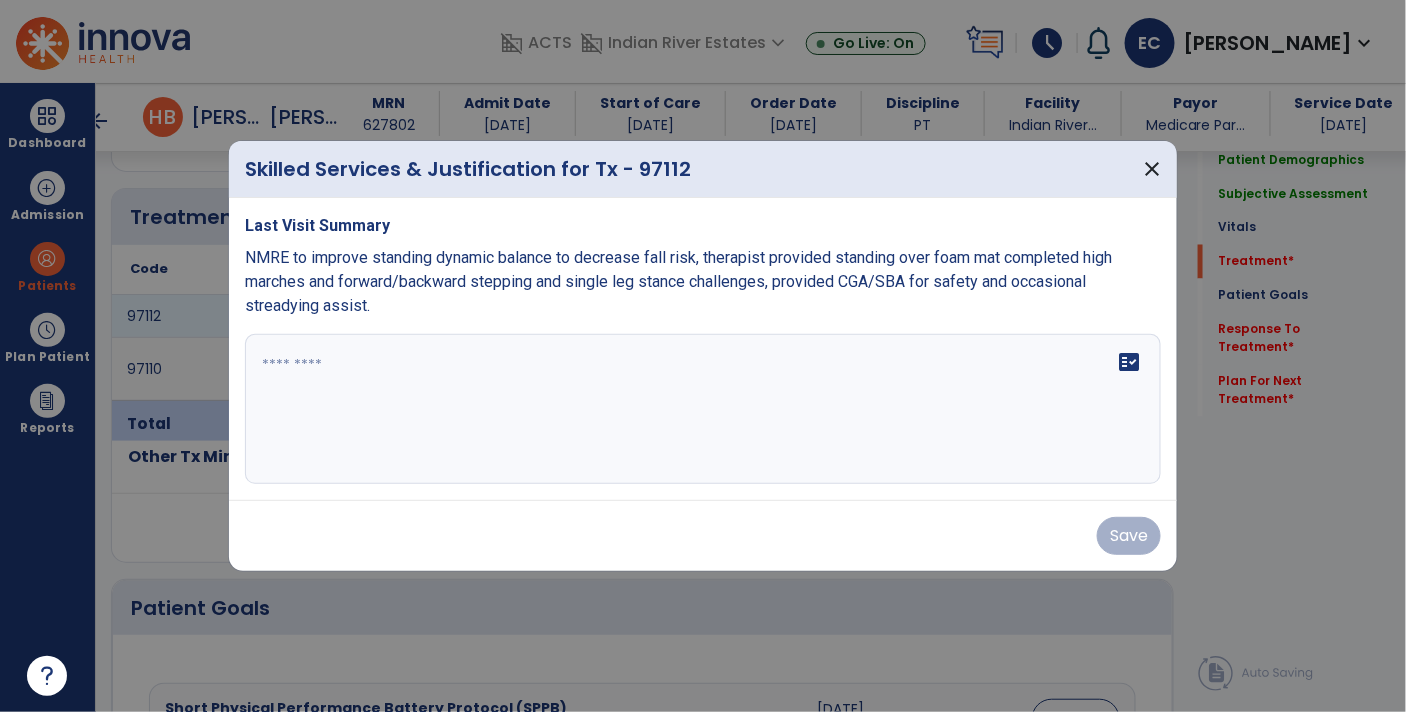 click at bounding box center (703, 356) 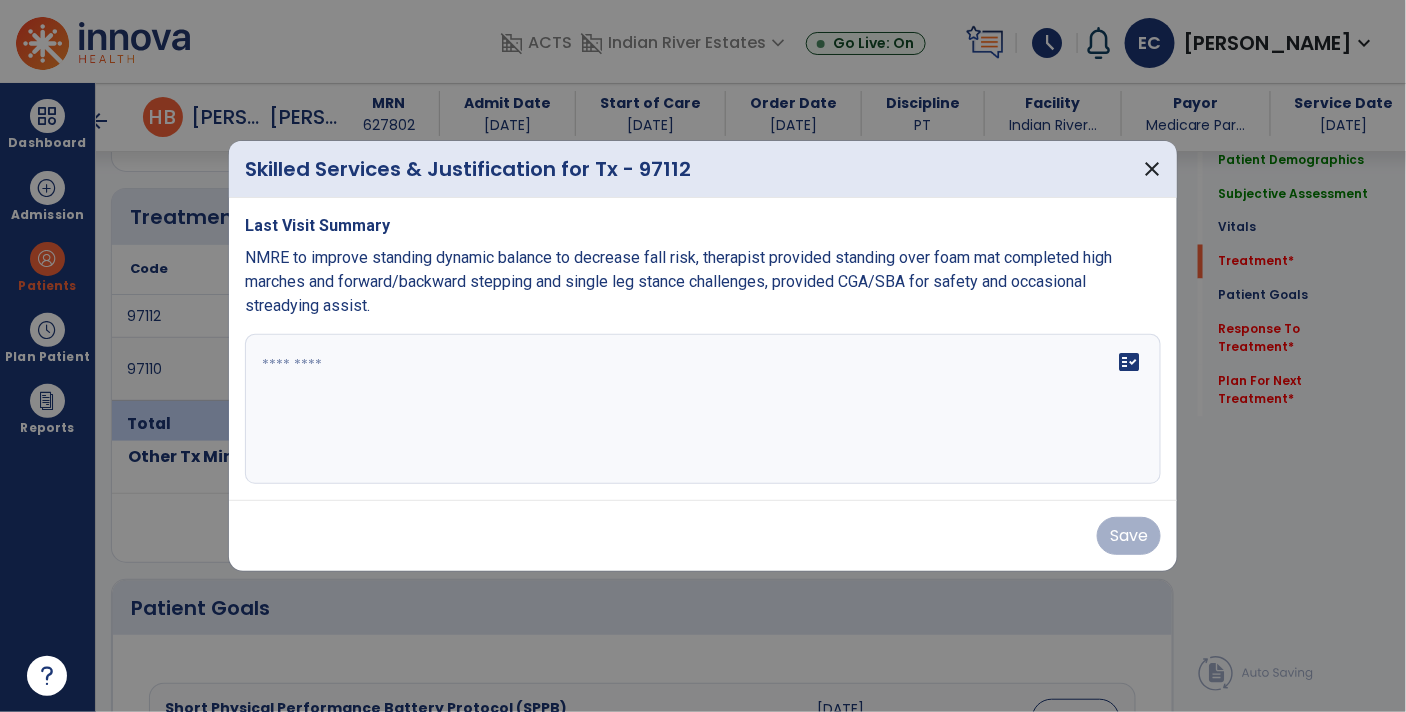 click at bounding box center [703, 356] 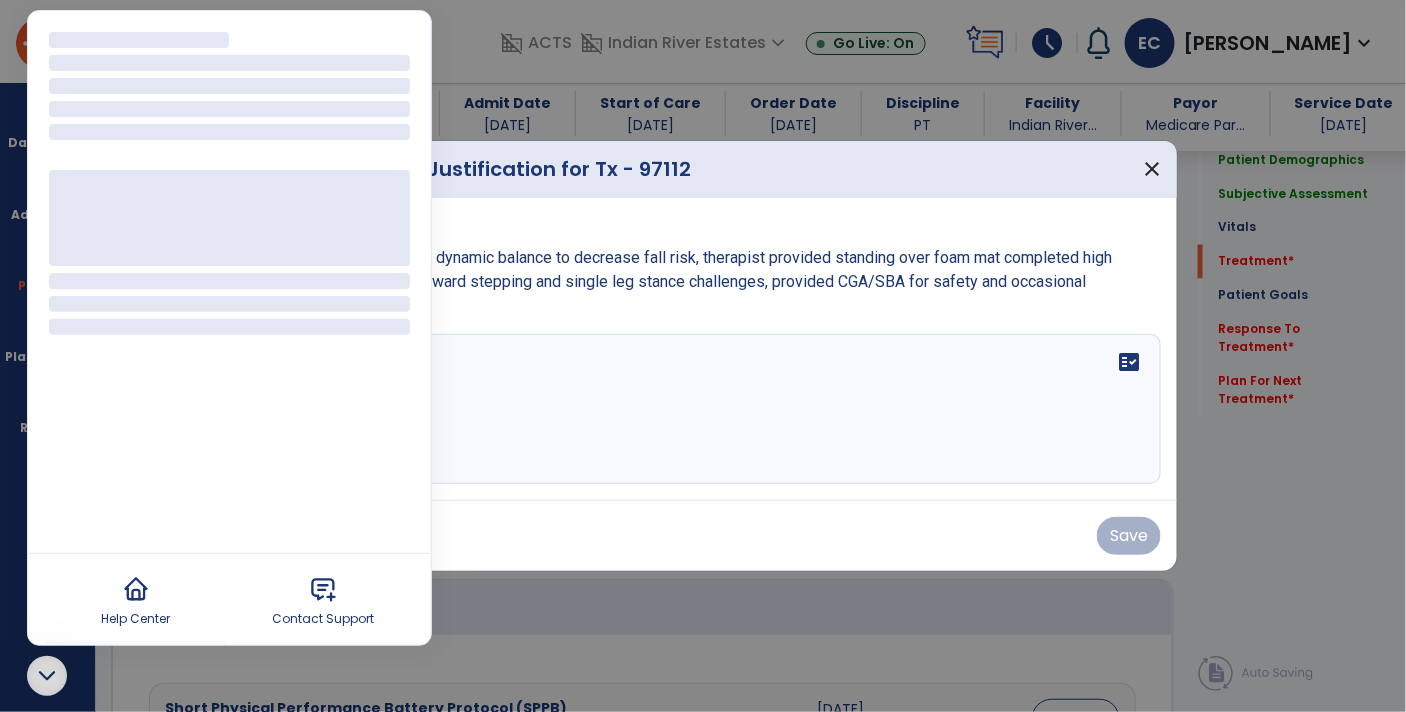 click 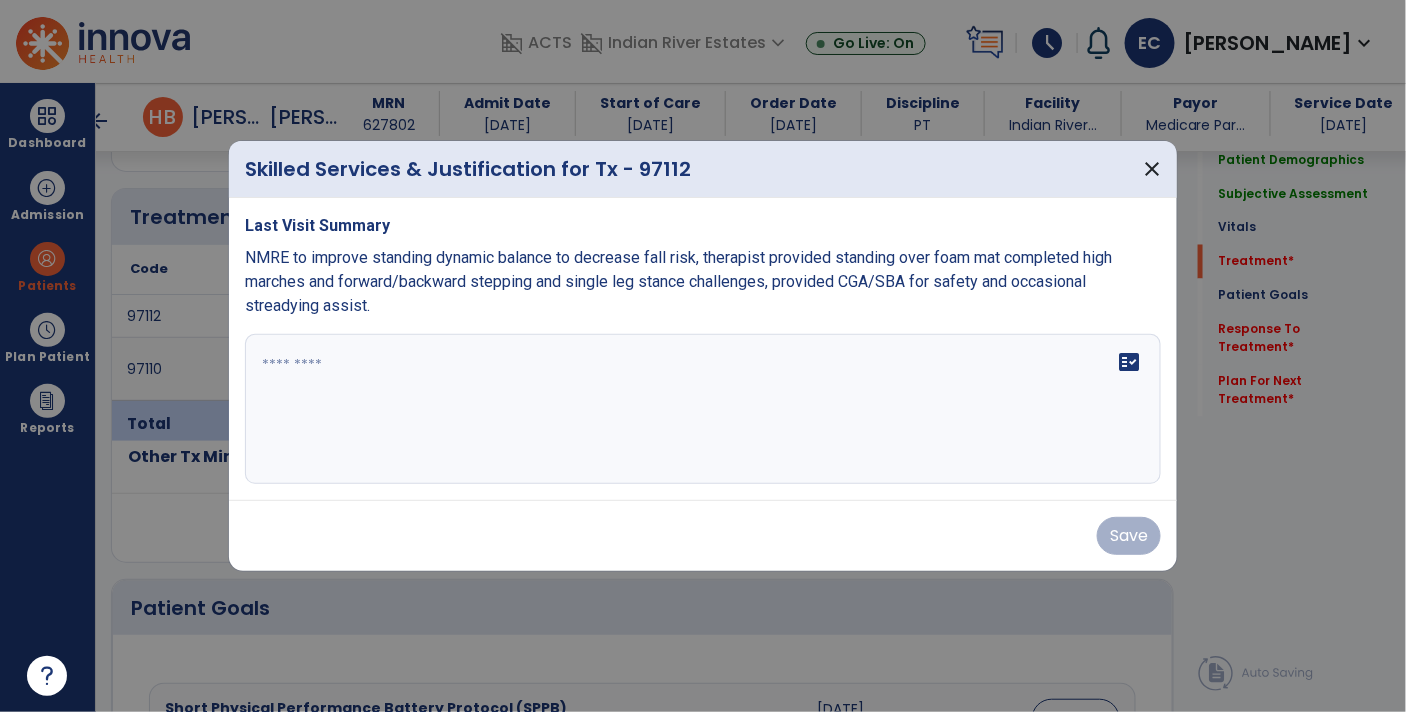 click 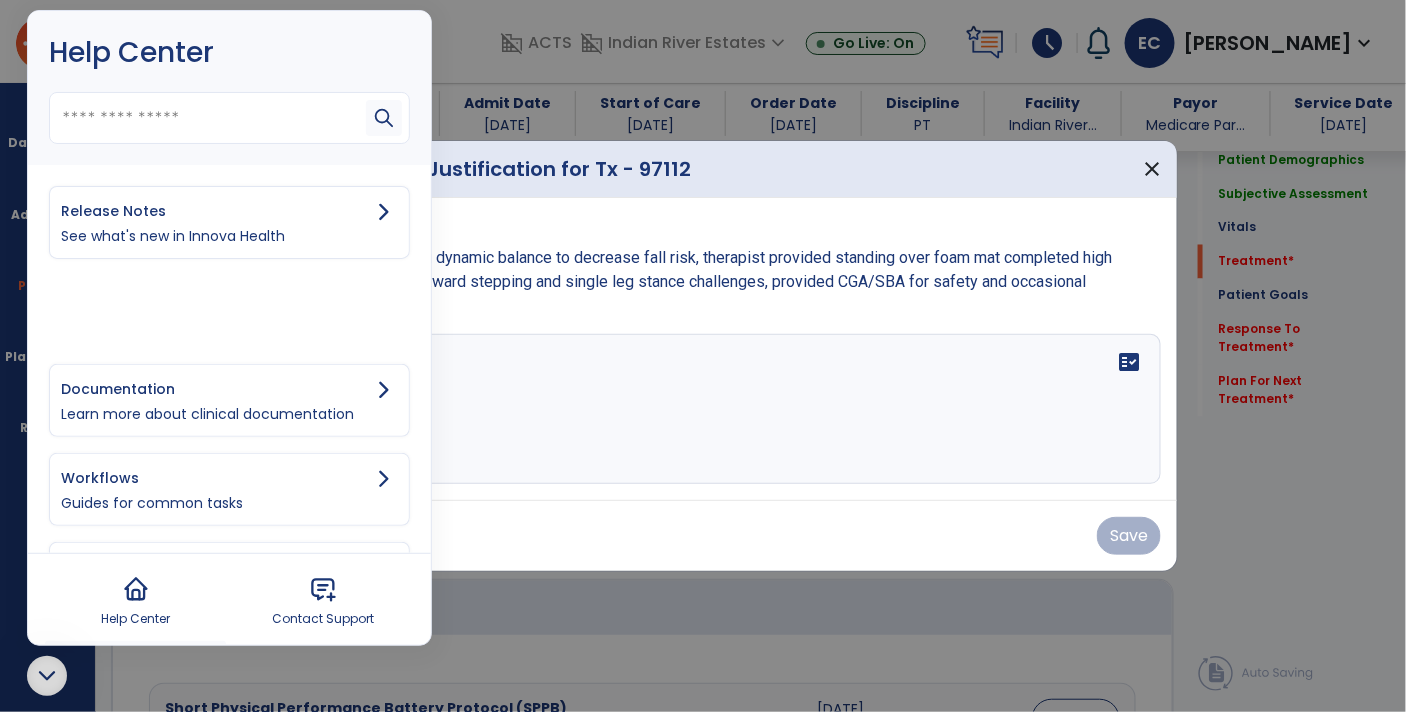 click 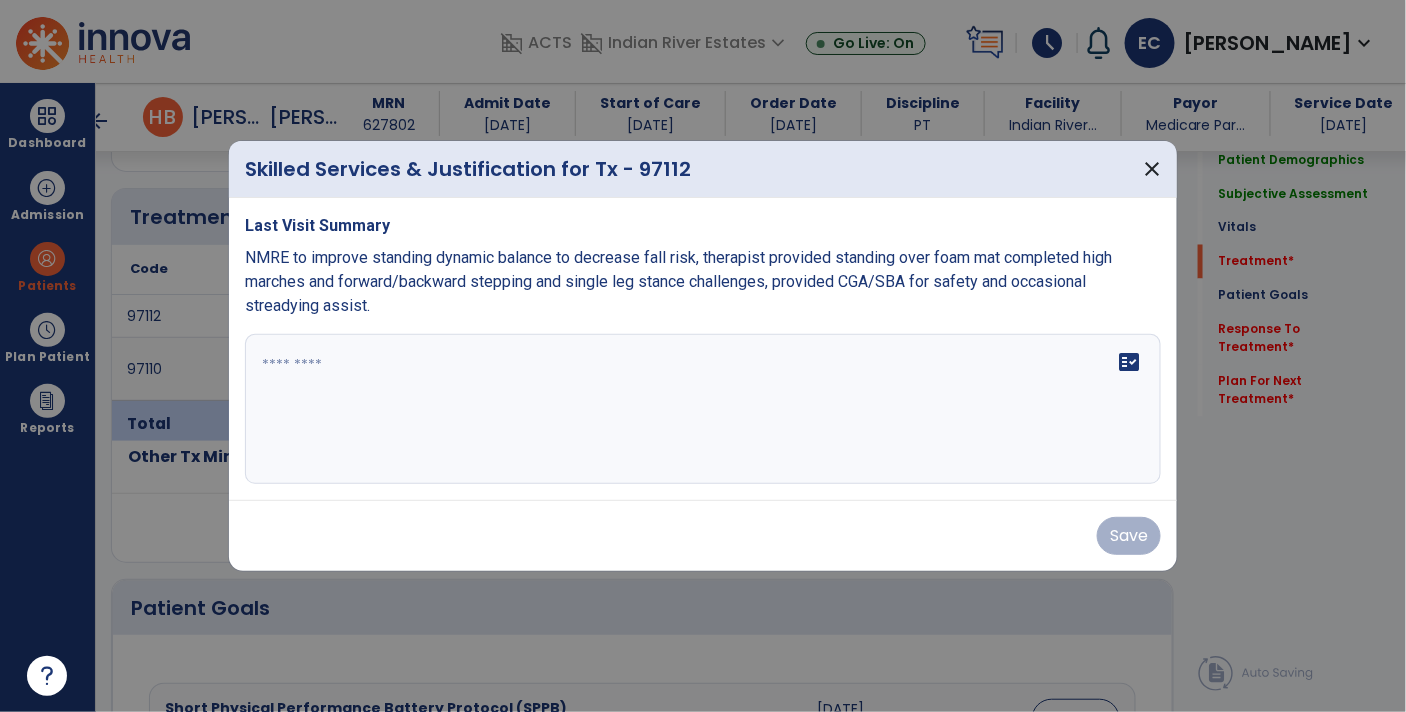 click 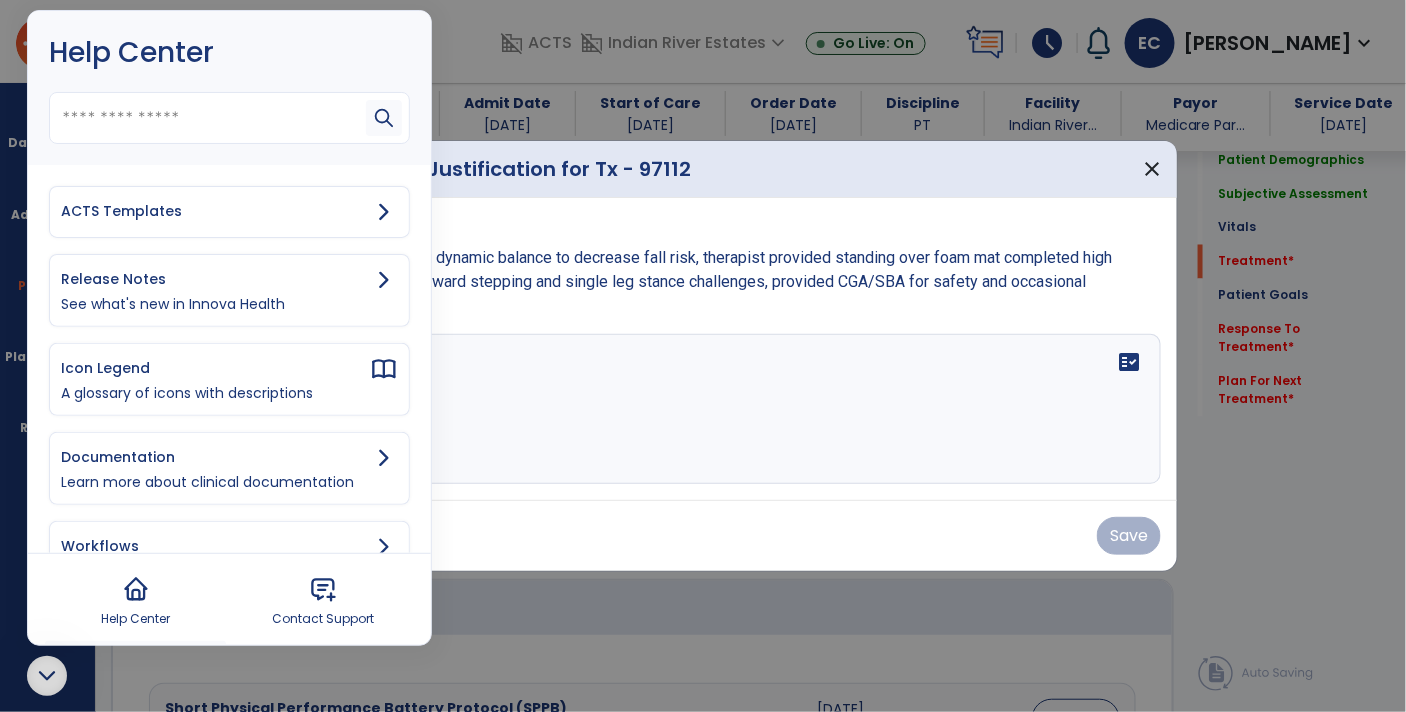 click on "ACTS Templates" at bounding box center (215, 211) 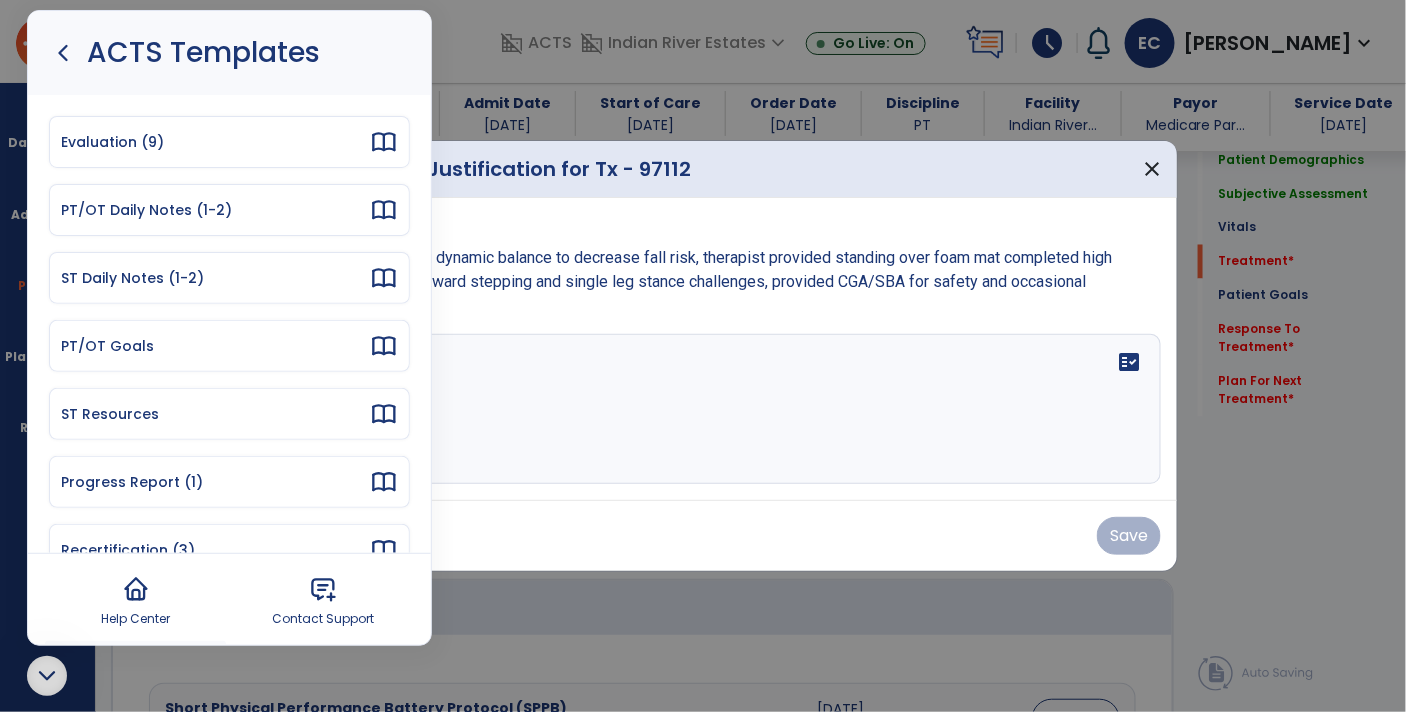 click on "PT/OT Daily Notes (1-2)" at bounding box center (215, 210) 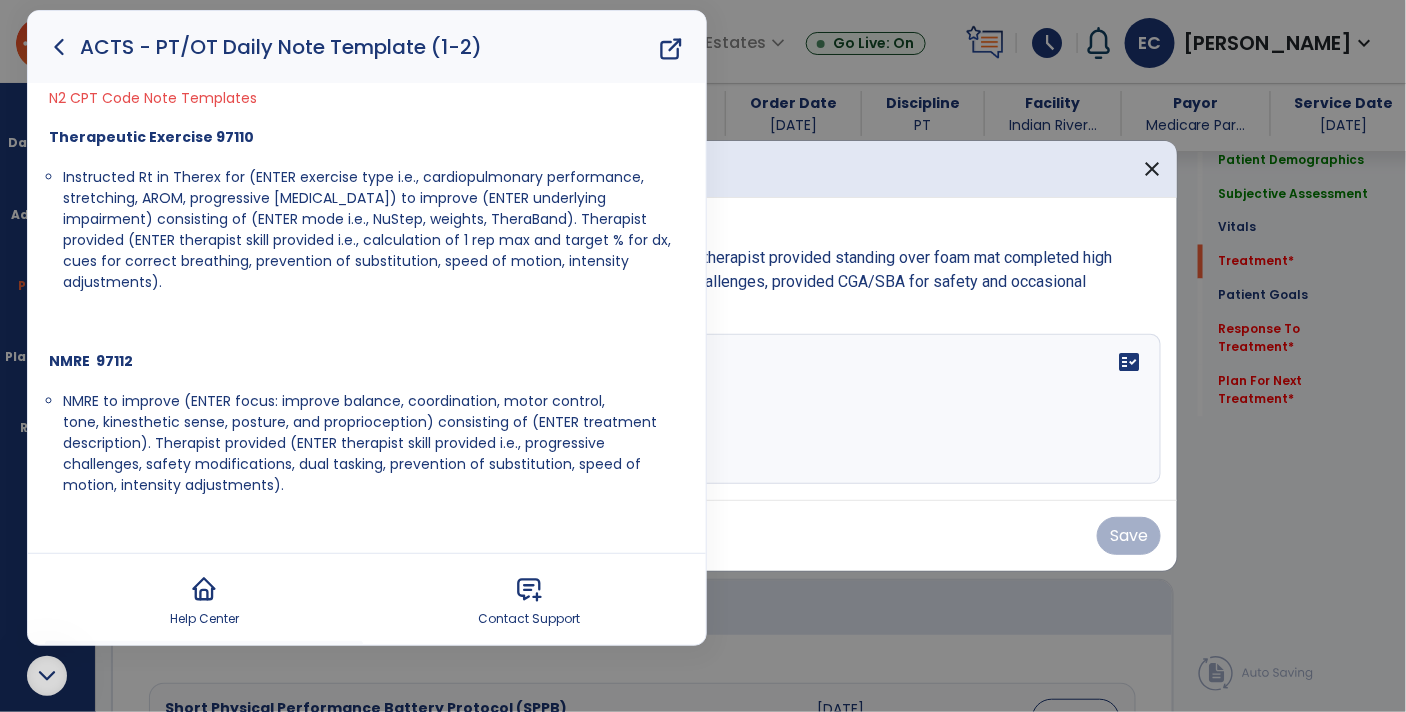 scroll, scrollTop: 177, scrollLeft: 0, axis: vertical 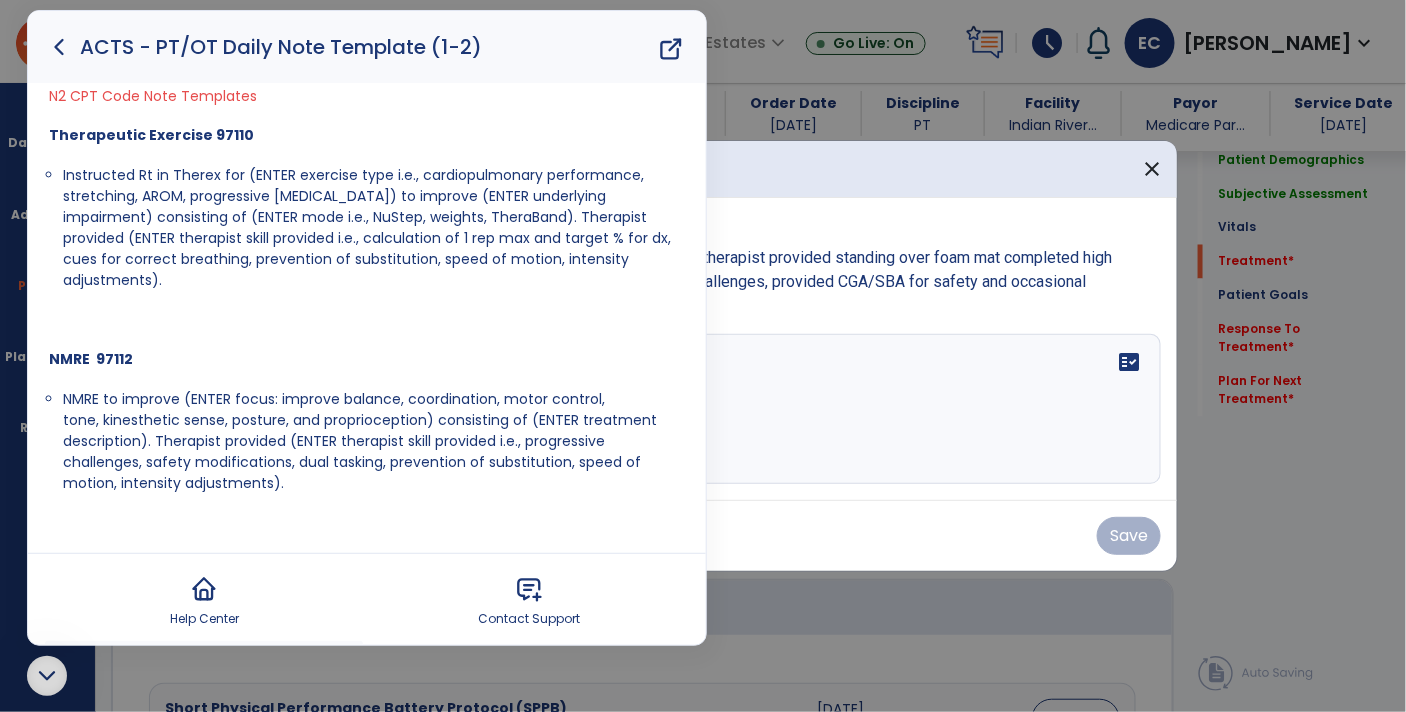 click on "NMRE  97112" at bounding box center [367, 359] 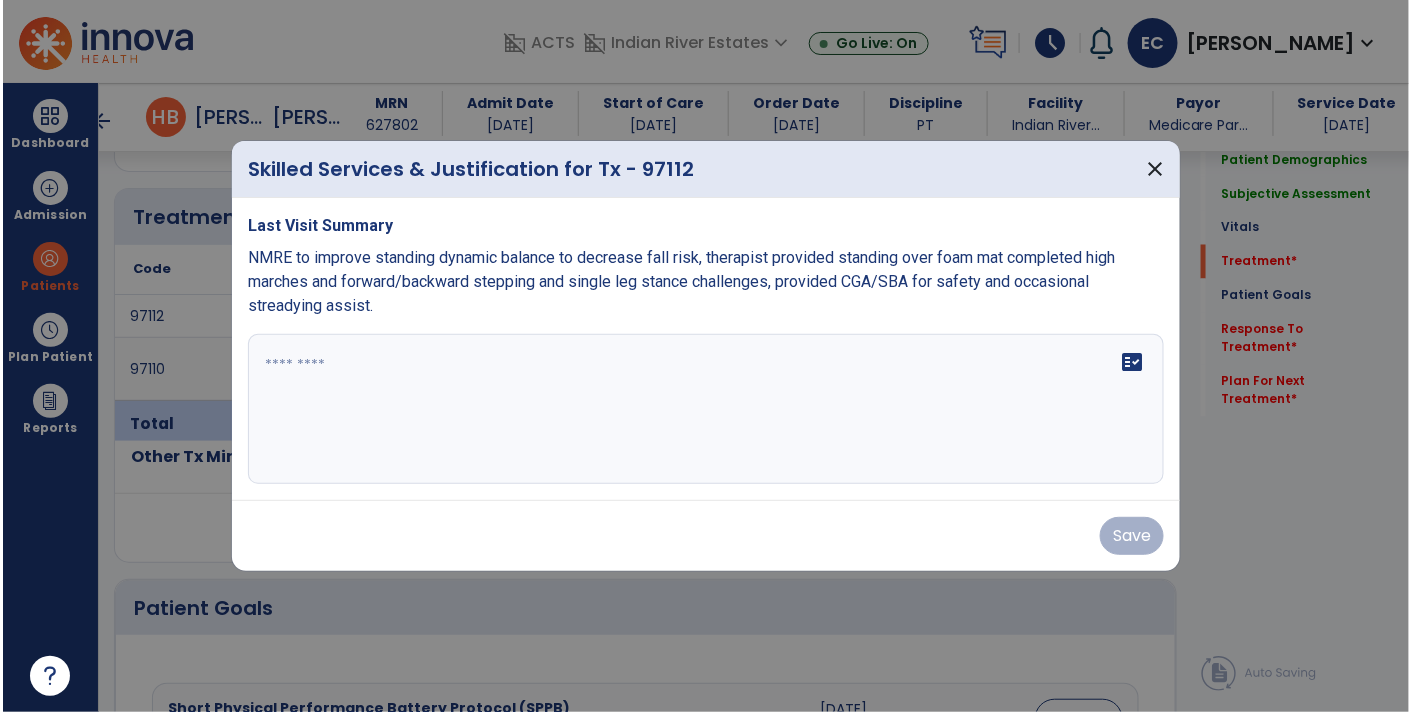 scroll, scrollTop: 0, scrollLeft: 0, axis: both 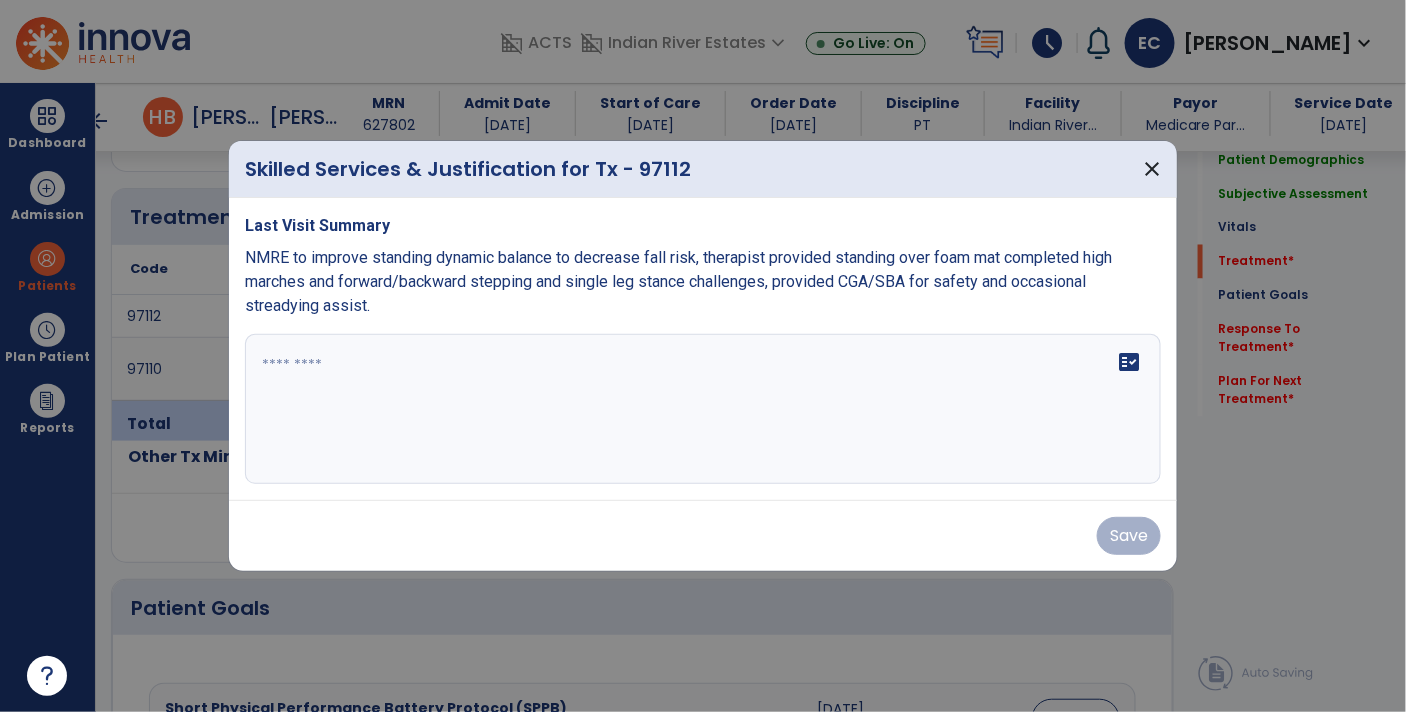 click at bounding box center [703, 409] 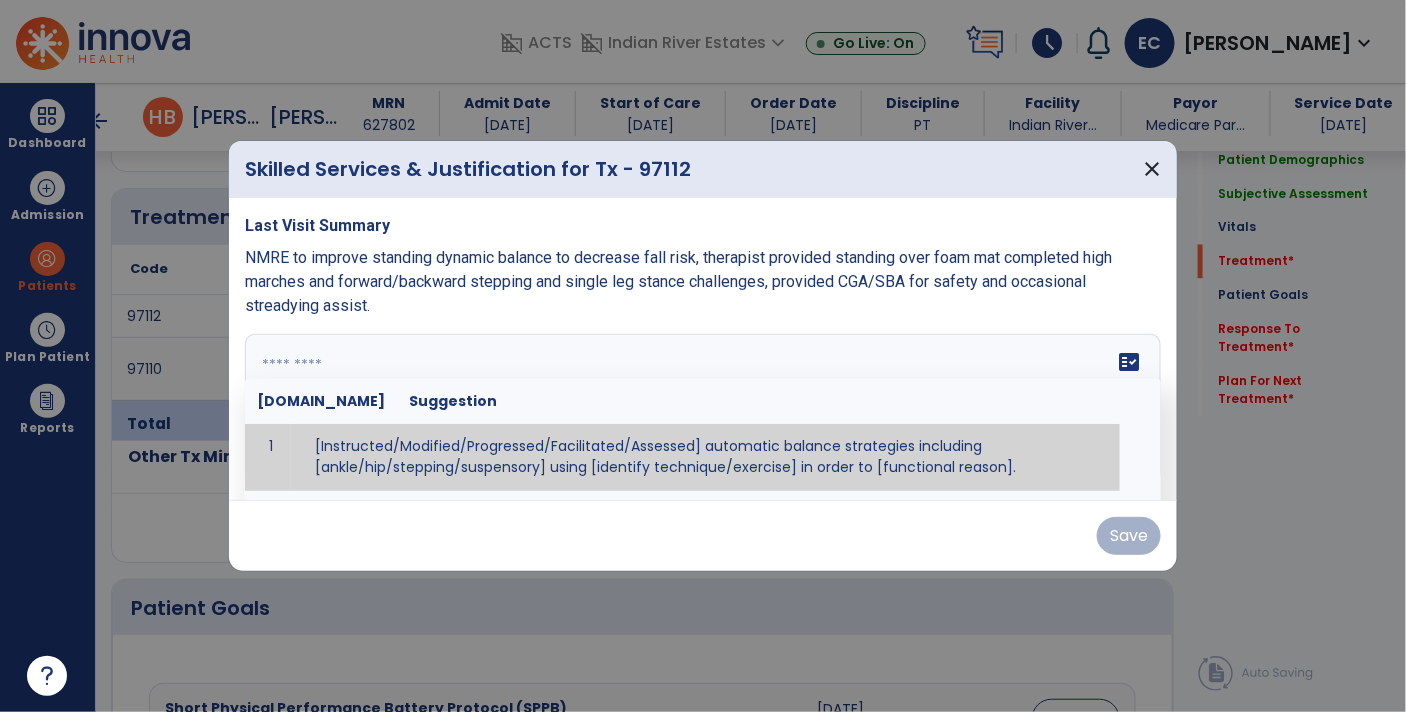 click at bounding box center (701, 409) 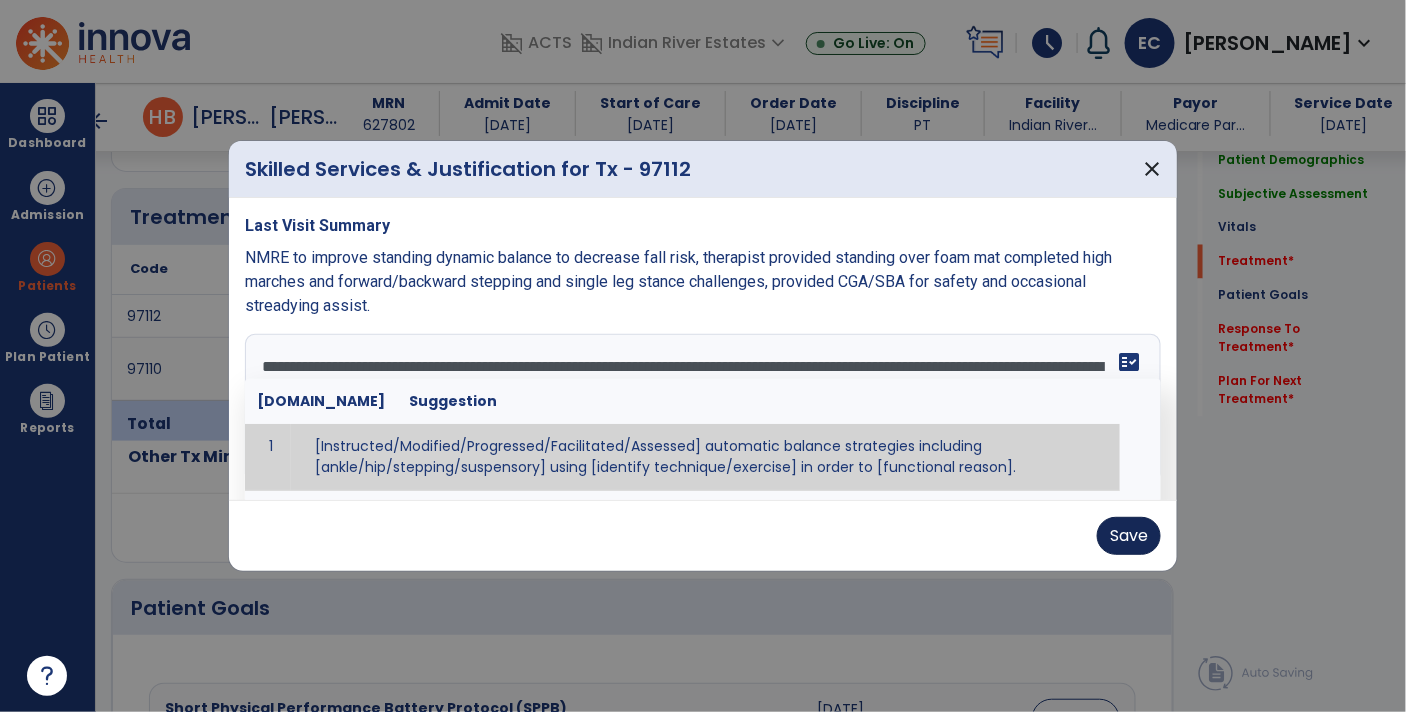 type on "**********" 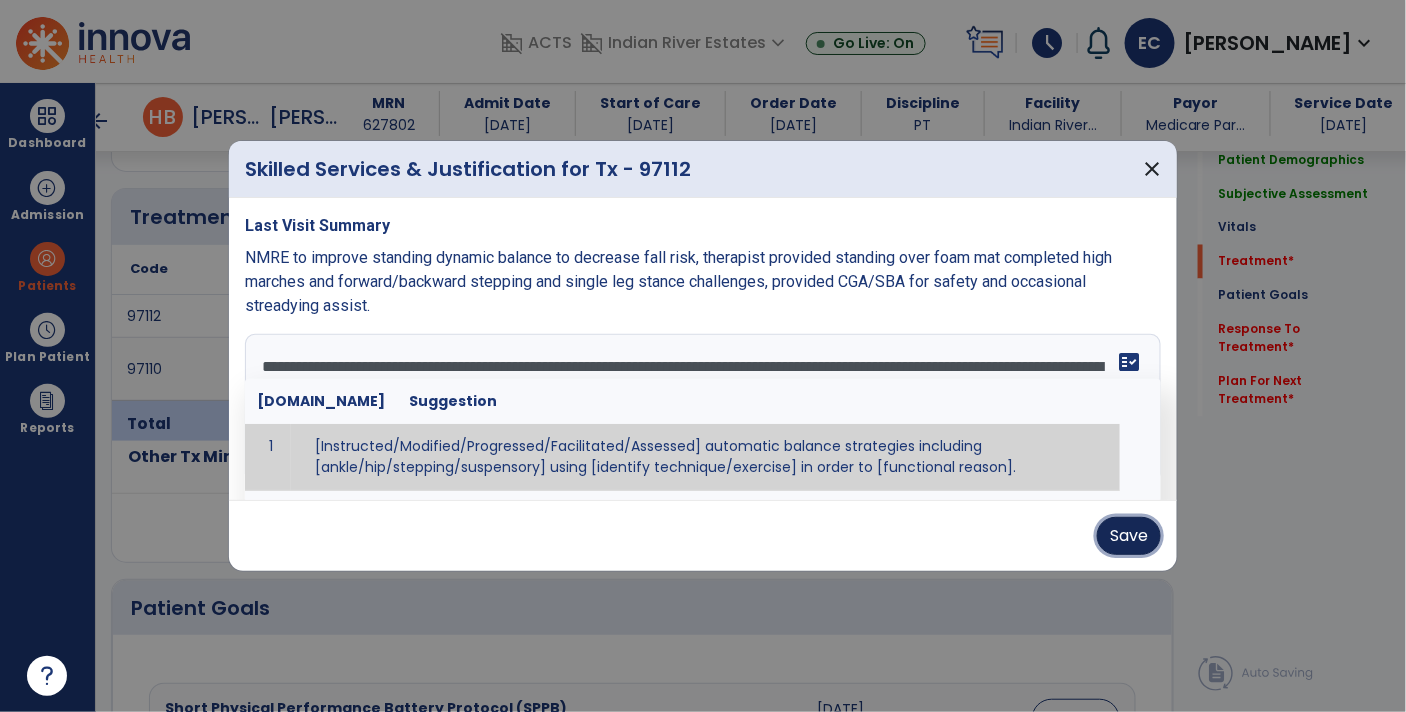 click on "Save" at bounding box center [1129, 536] 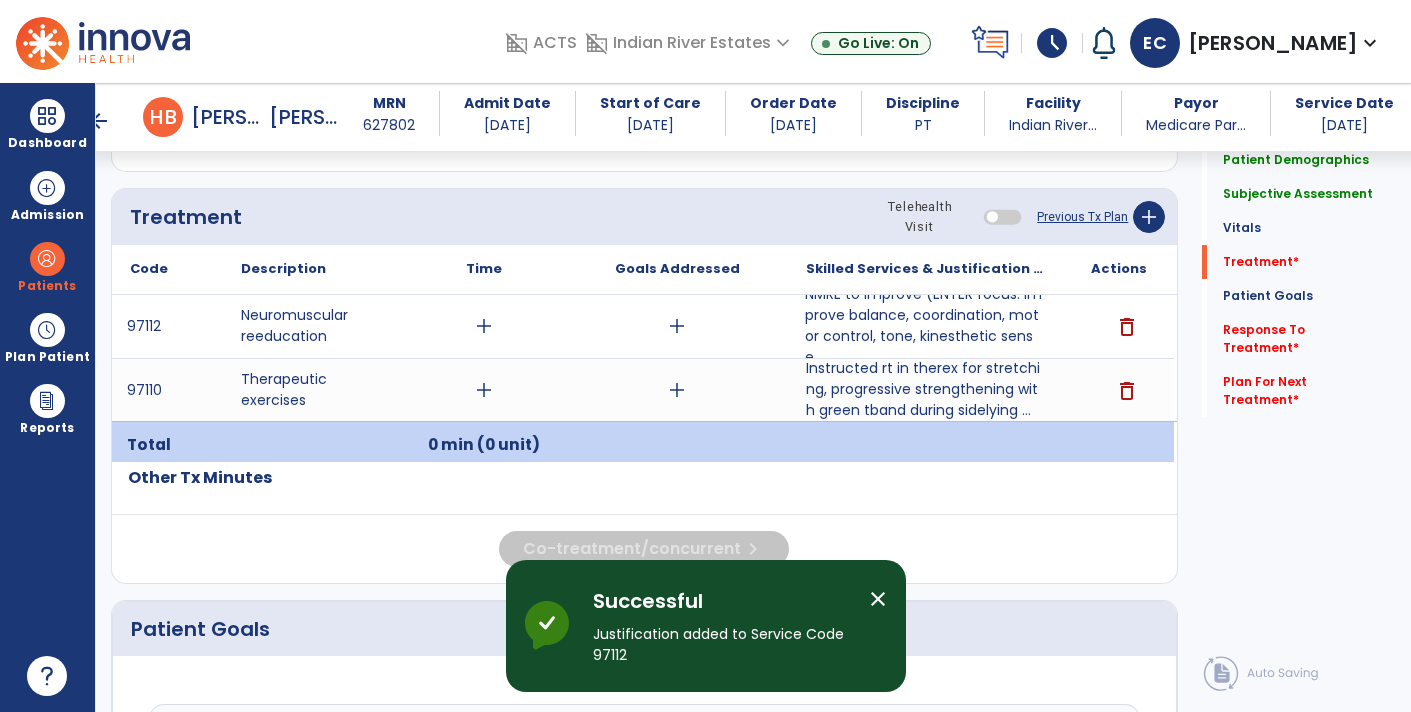 click on "arrow_back" at bounding box center [99, 121] 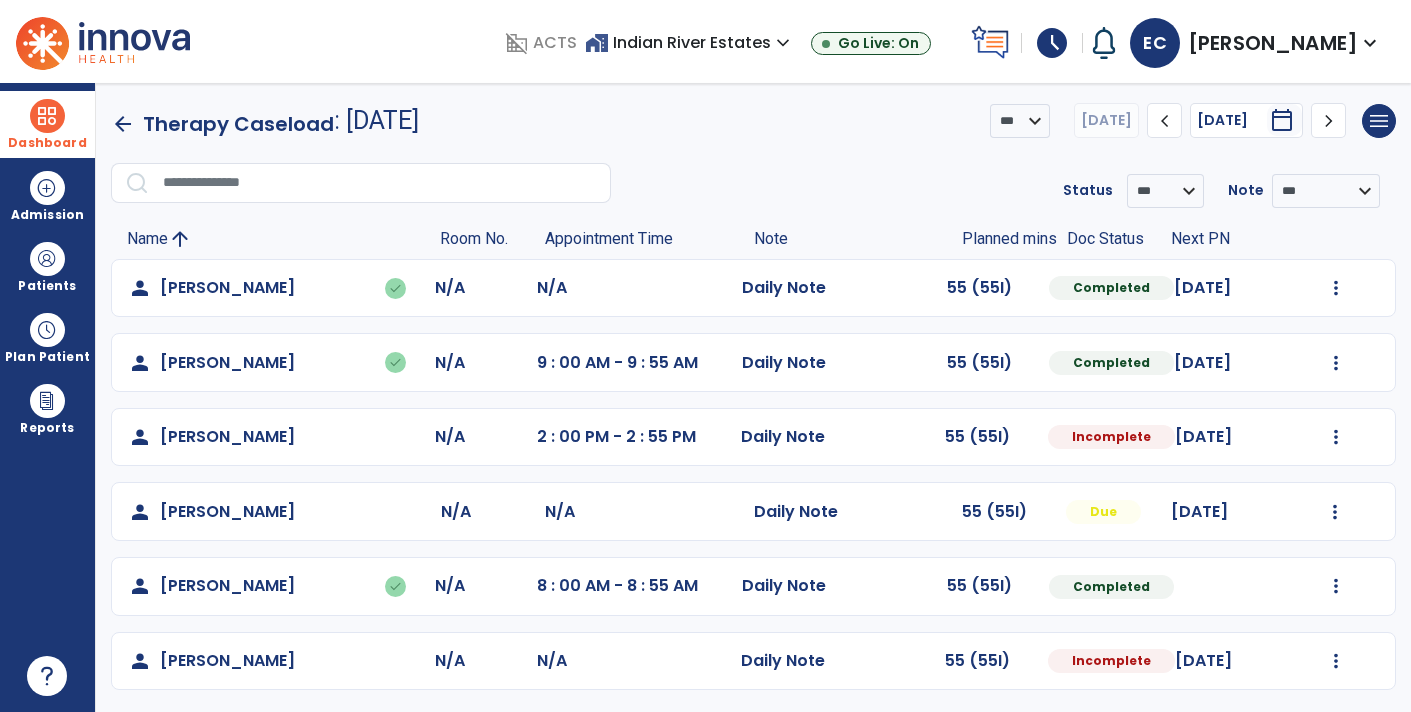 click at bounding box center [47, 116] 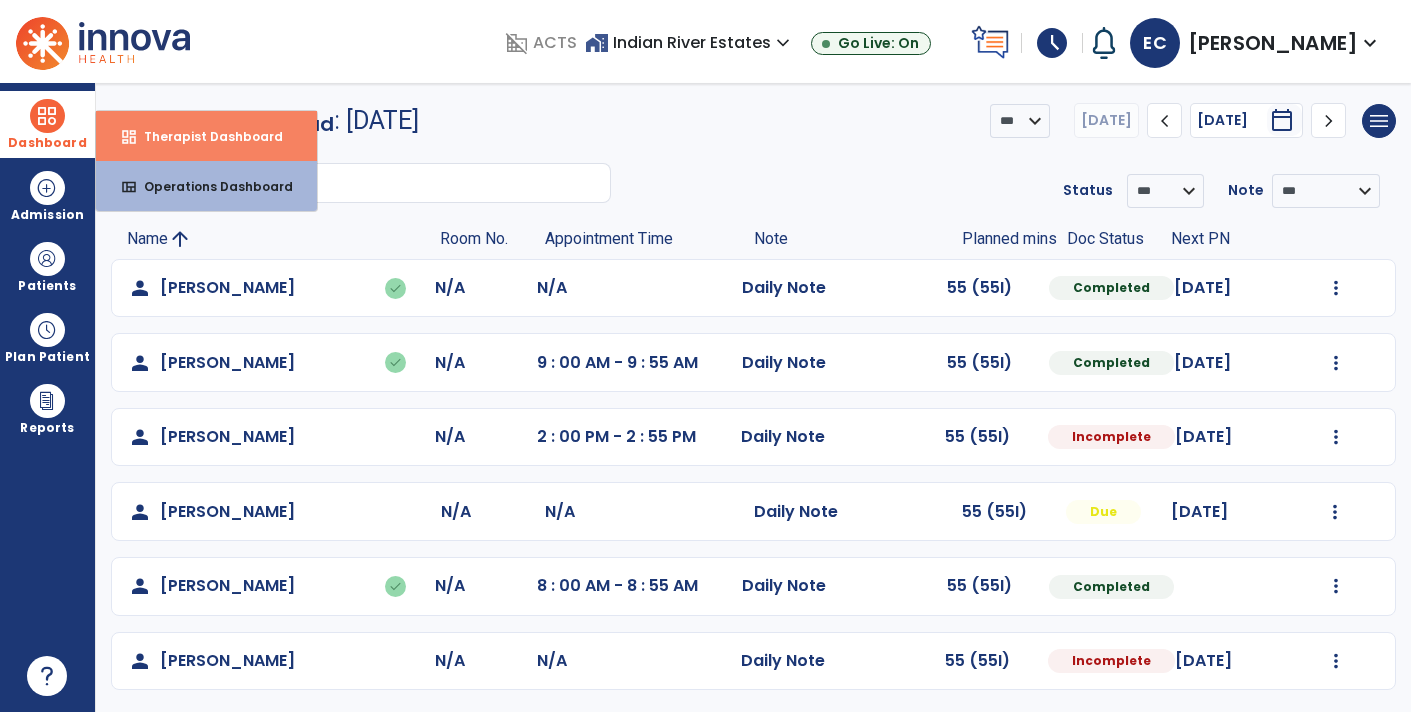 click on "Therapist Dashboard" at bounding box center (205, 136) 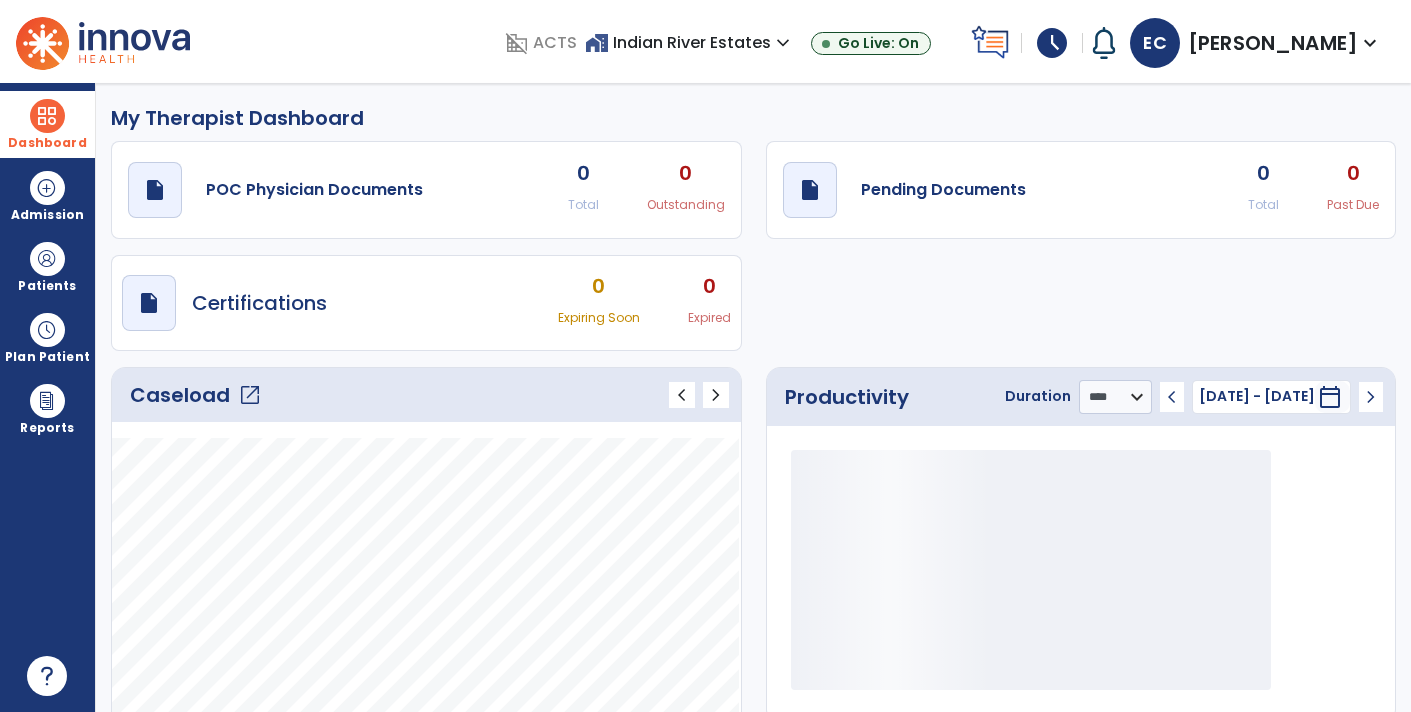 scroll, scrollTop: 161, scrollLeft: 0, axis: vertical 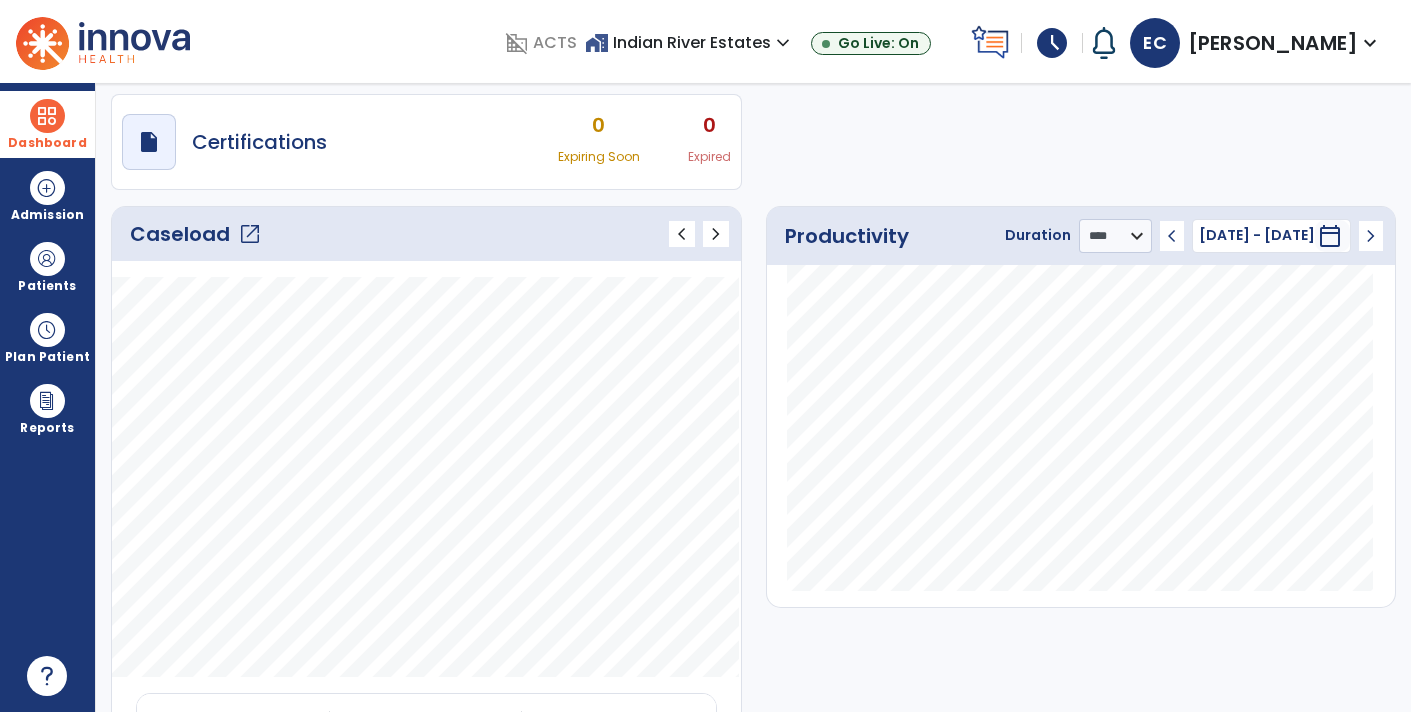 click on "open_in_new" 